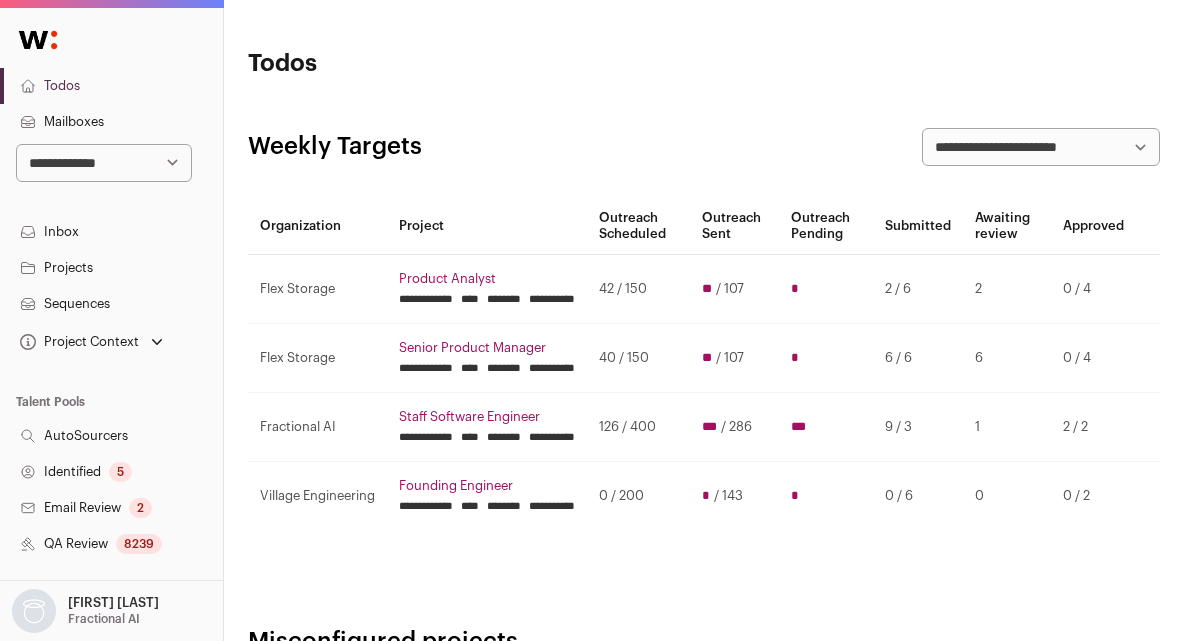 scroll, scrollTop: 0, scrollLeft: 0, axis: both 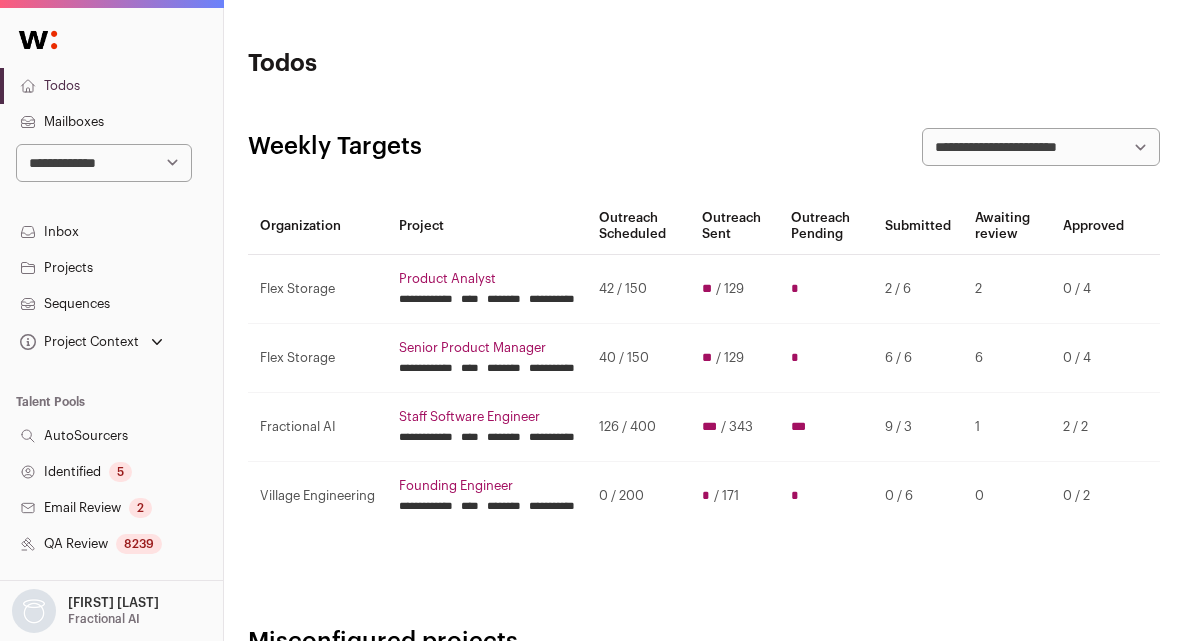 click on "**********" at bounding box center (704, 535) 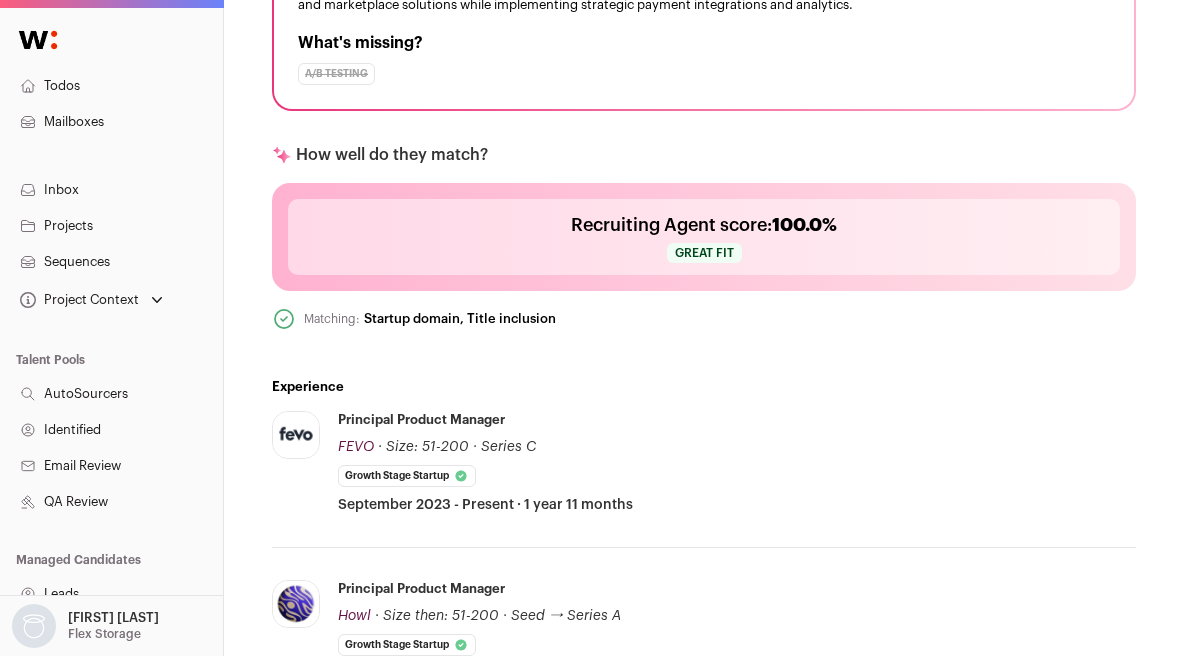 scroll, scrollTop: 618, scrollLeft: 0, axis: vertical 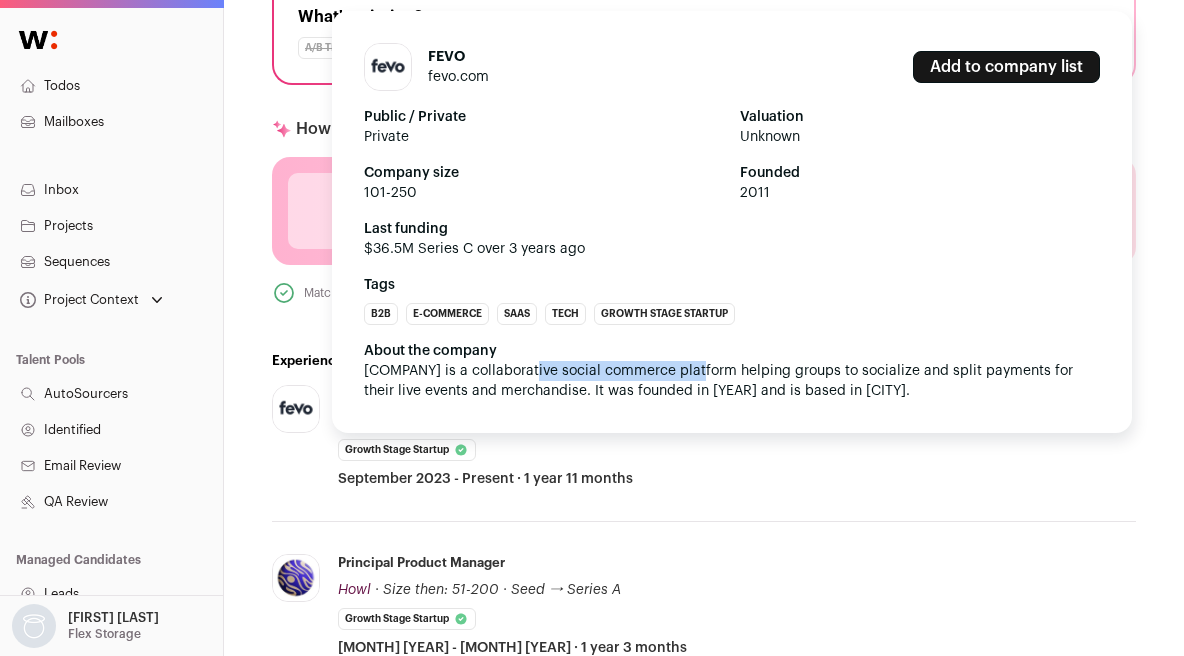 drag, startPoint x: 517, startPoint y: 372, endPoint x: 687, endPoint y: 377, distance: 170.07352 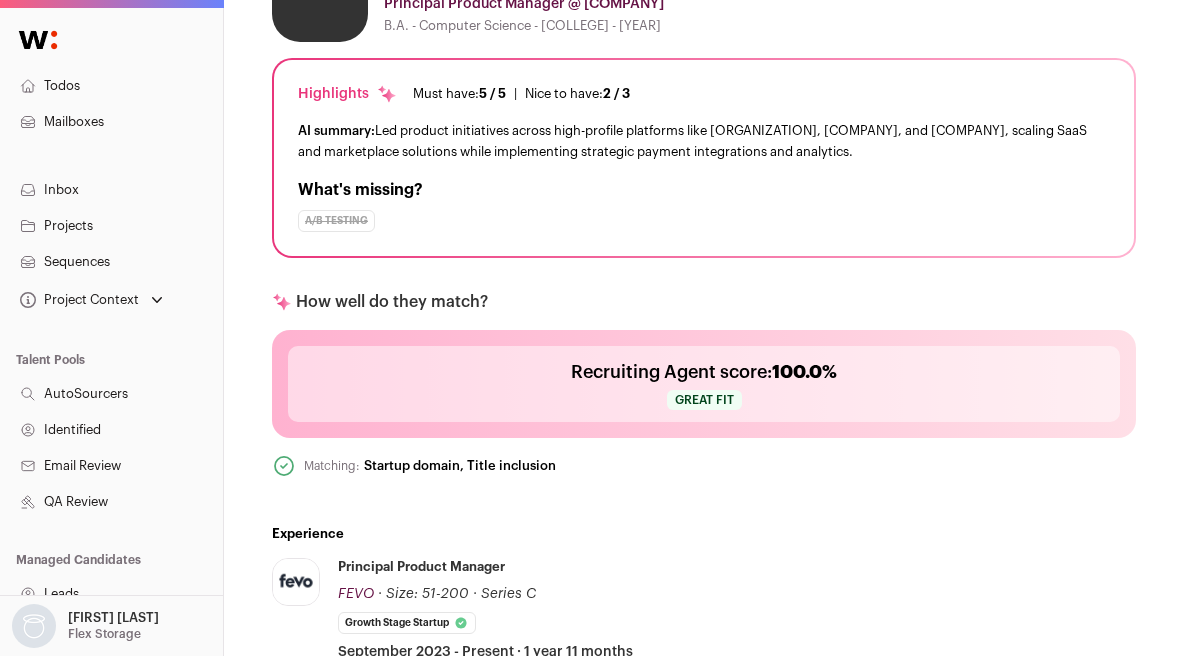 scroll, scrollTop: 0, scrollLeft: 0, axis: both 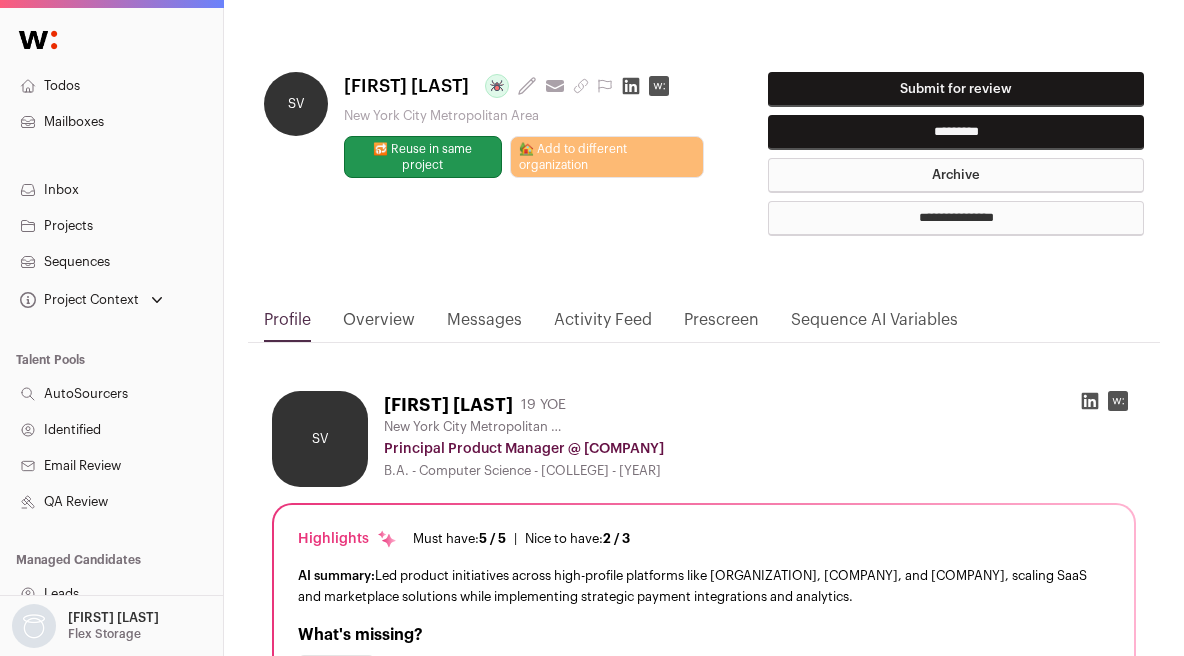 click on "Submit for review" at bounding box center (956, 89) 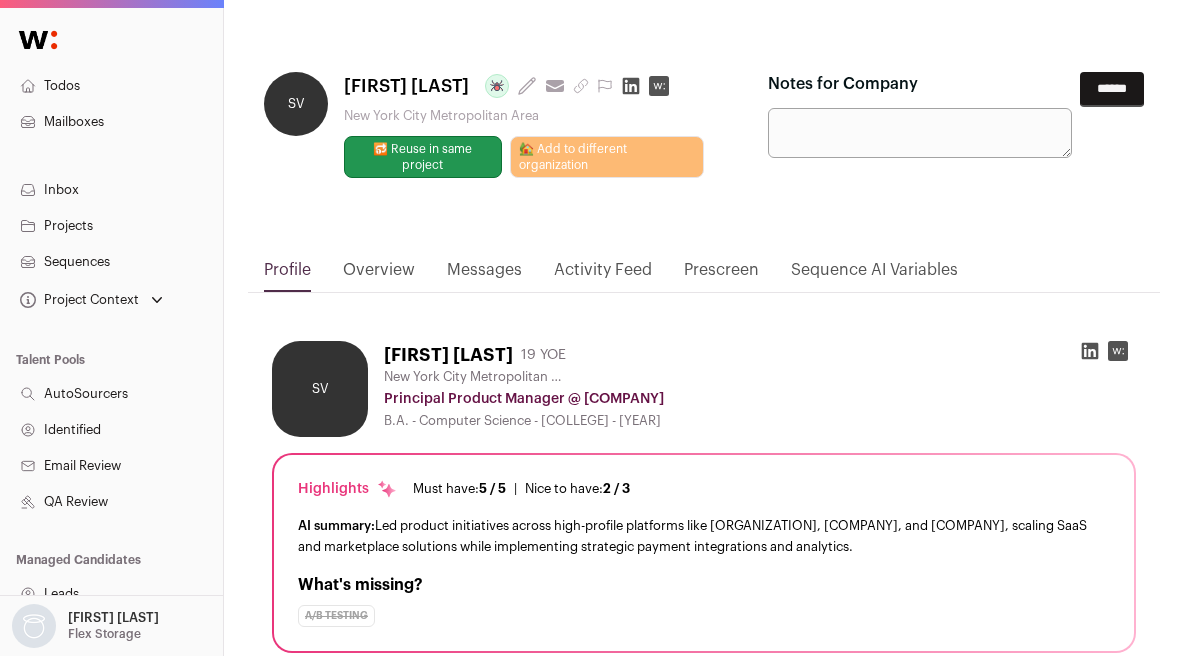 drag, startPoint x: 825, startPoint y: 103, endPoint x: 822, endPoint y: 113, distance: 10.440307 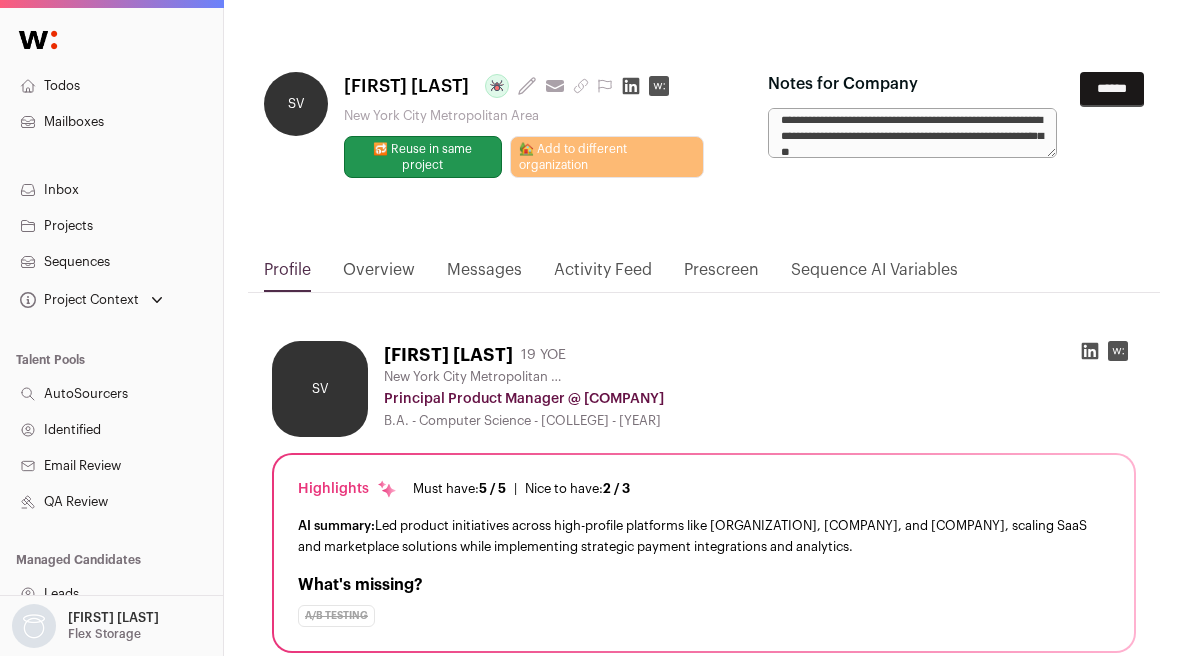 scroll, scrollTop: 21, scrollLeft: 0, axis: vertical 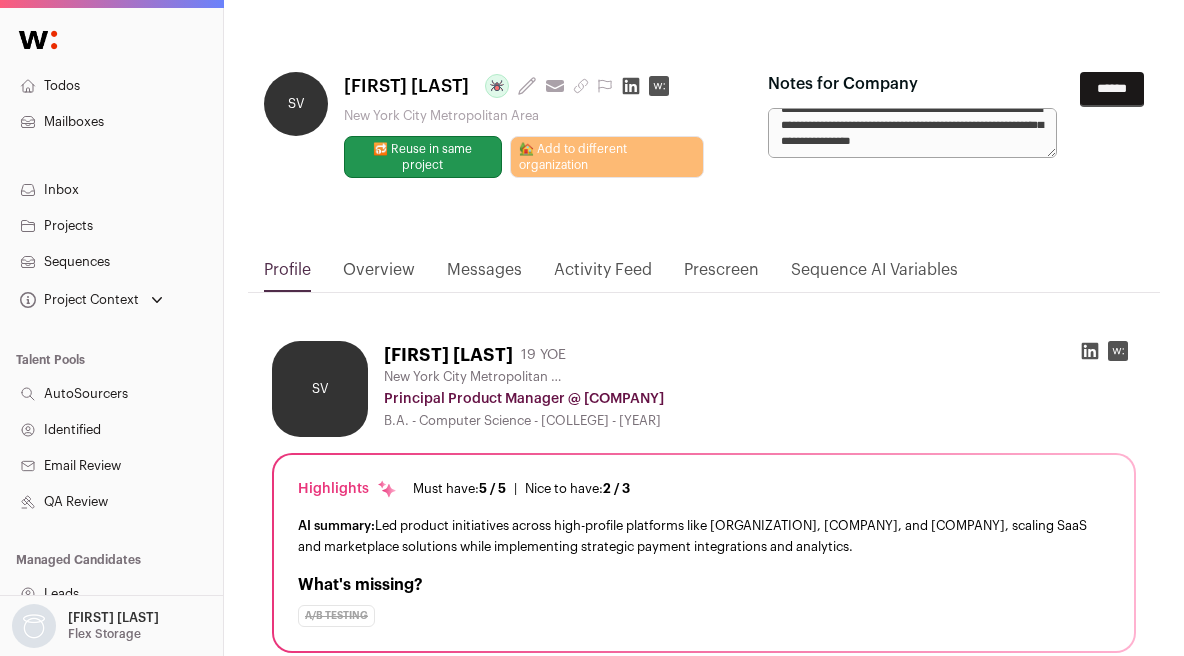 type on "**********" 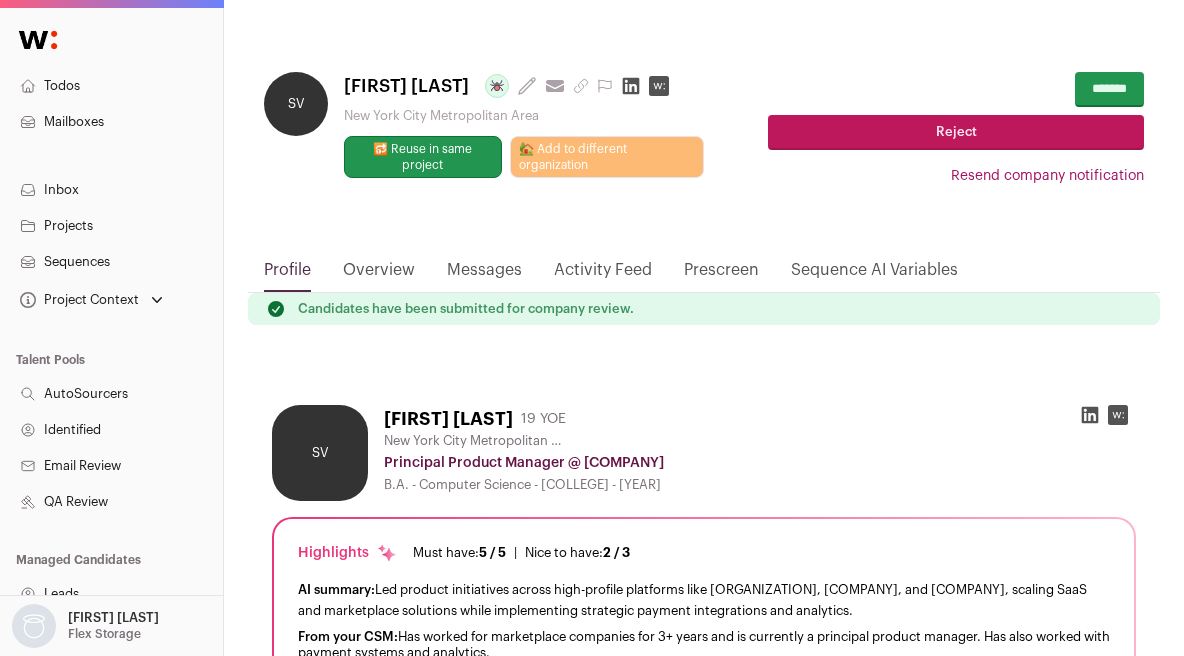 click on "**********" at bounding box center [704, 1197] 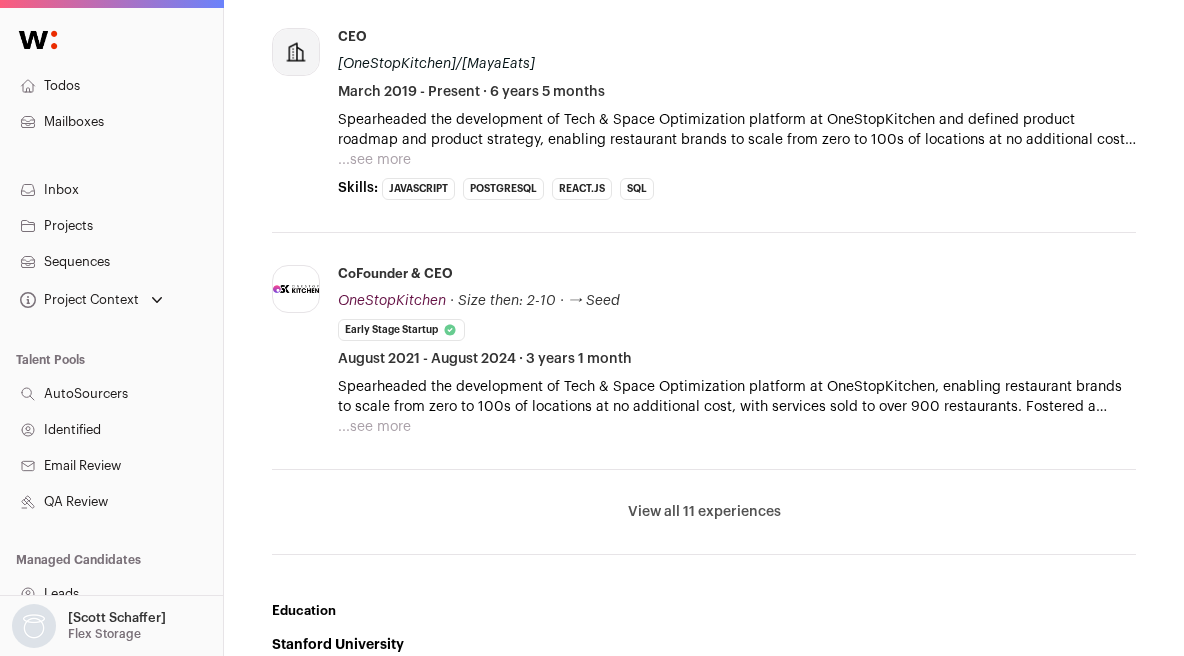 scroll, scrollTop: 1281, scrollLeft: 0, axis: vertical 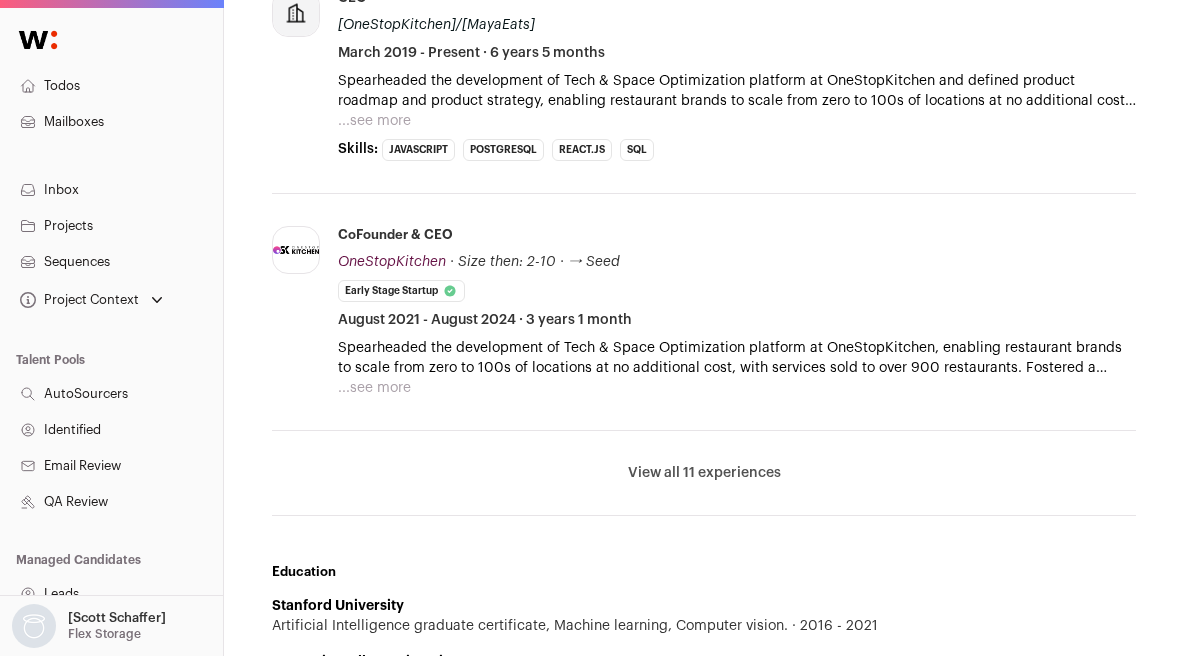 click on "Spearheaded the development of Tech & Space Optimization platform at OneStopKitchen, enabling restaurant brands to scale from zero to 100s of locations at no additional cost, with services sold to over 900 restaurants. Fostered a strong, diverse team of 30 members across five countries, bringing together a talented group of engineers, product managers, and operations staff to drive growth at MayaEats and OneStopKitchen. Demonstrated effective leadership in managing cross-functional teams, setting performance goals, and developing roadmaps to achieve key metrics, contributing to a 50% month-over-month growth in revenue." at bounding box center (737, 358) 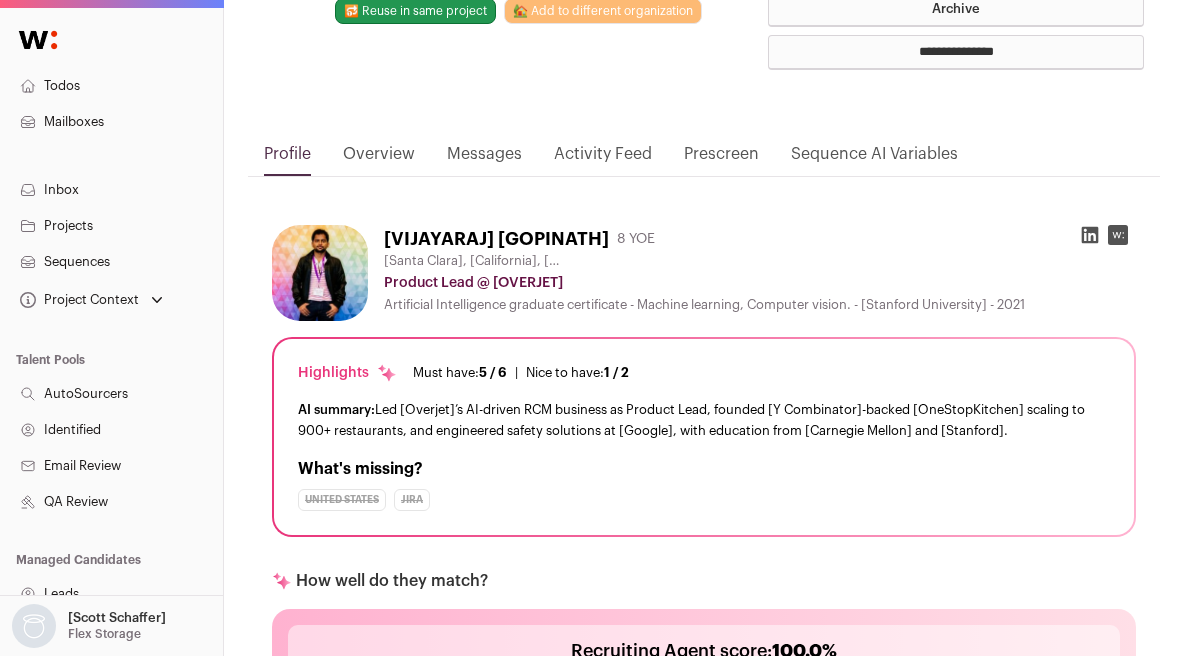 scroll, scrollTop: 0, scrollLeft: 0, axis: both 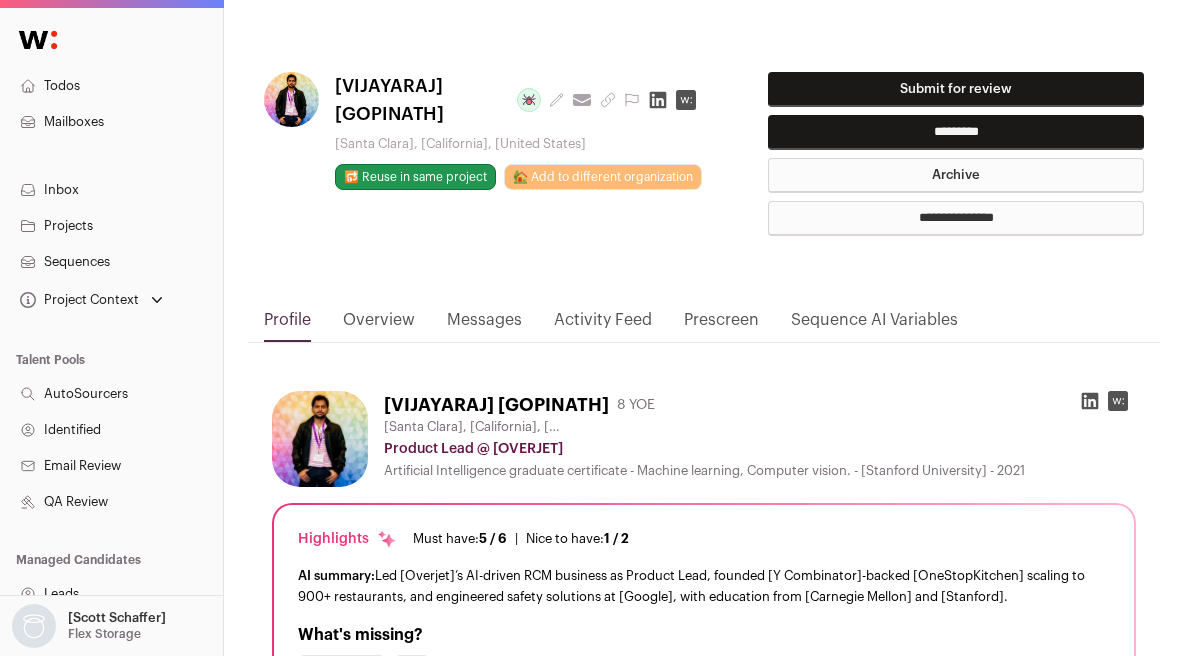 click on "Submit for review" at bounding box center [956, 89] 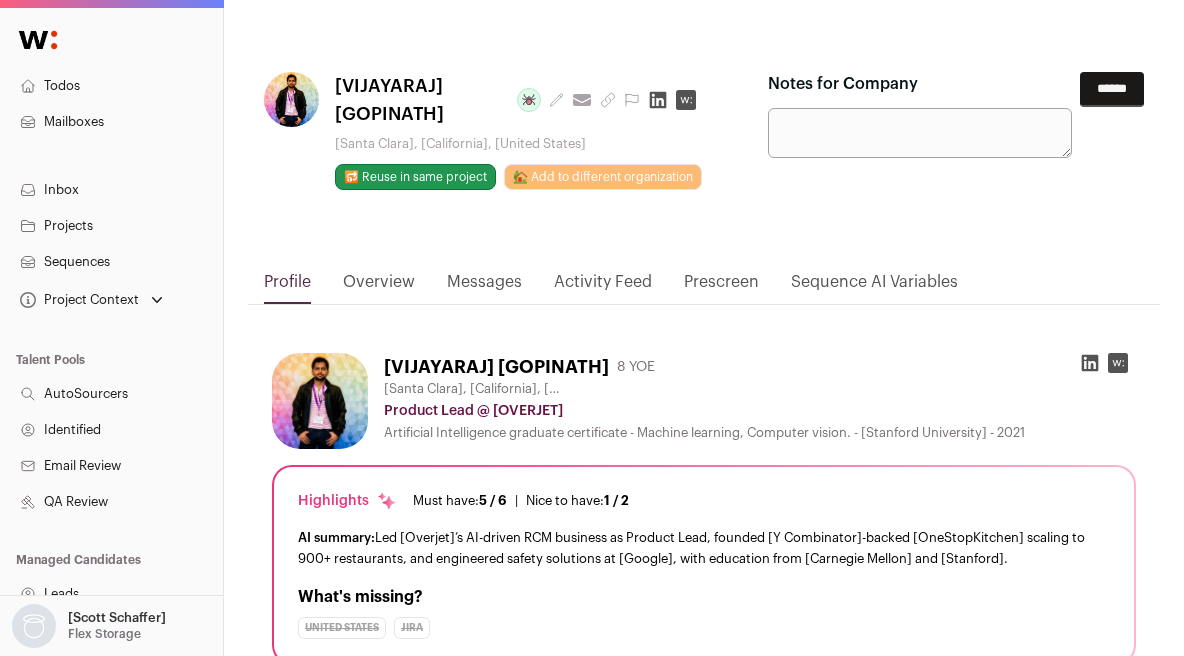 click on "**********" at bounding box center [704, 143] 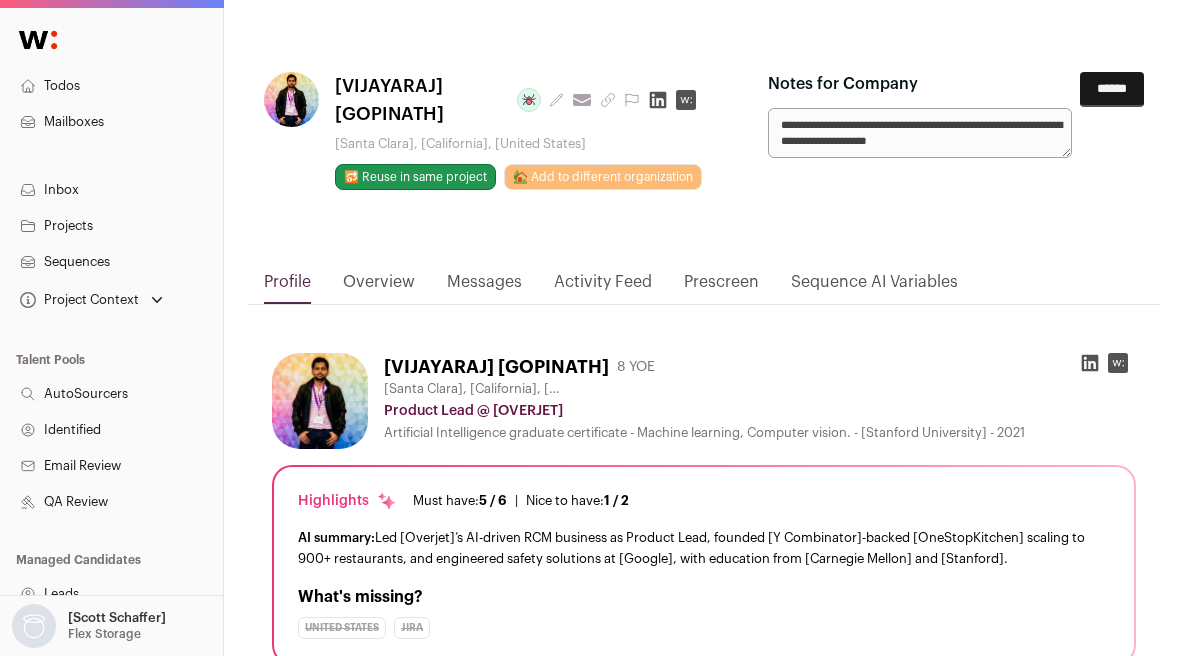 scroll, scrollTop: 5, scrollLeft: 0, axis: vertical 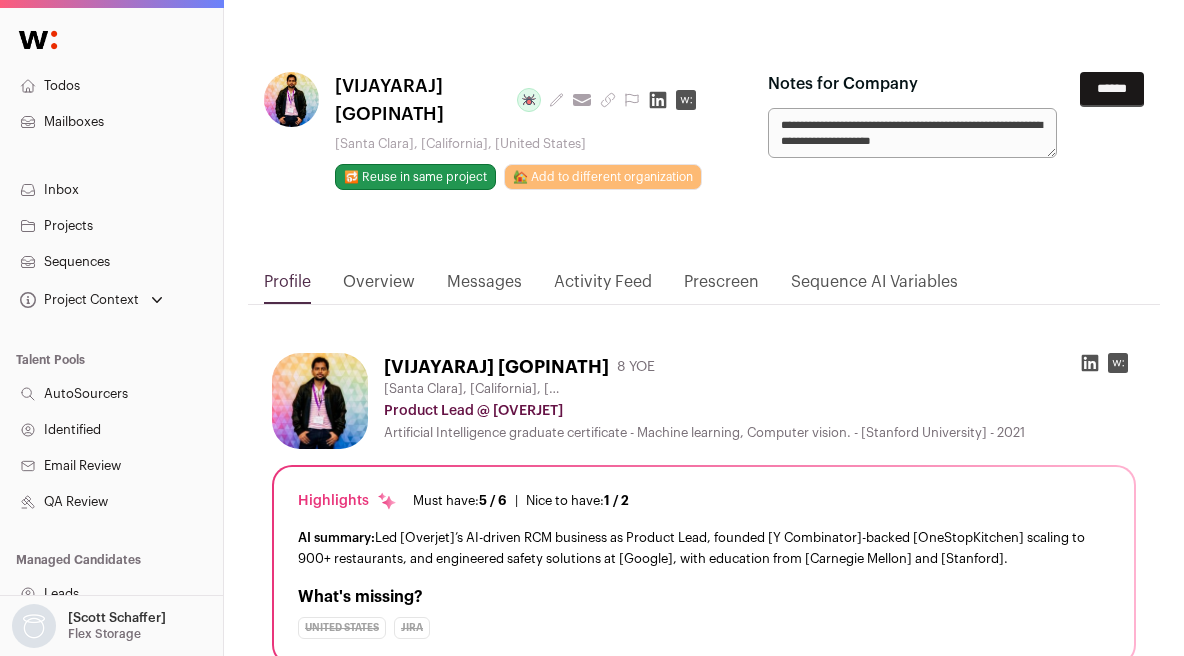 paste on "**********" 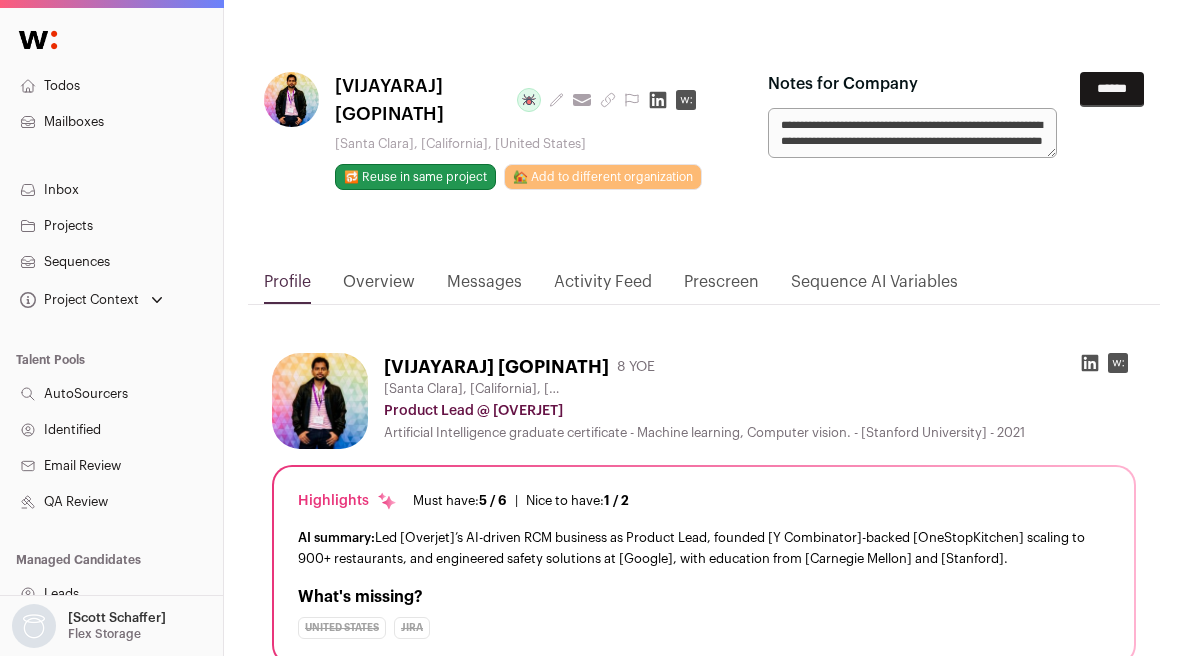 scroll, scrollTop: 21, scrollLeft: 0, axis: vertical 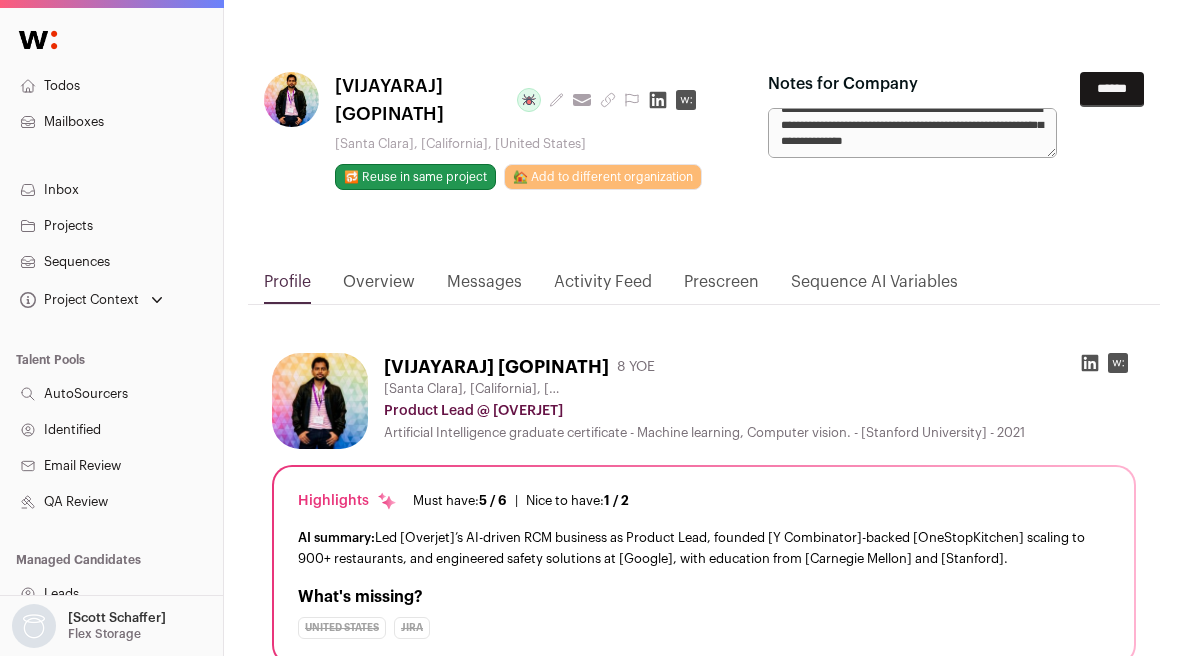 type on "**********" 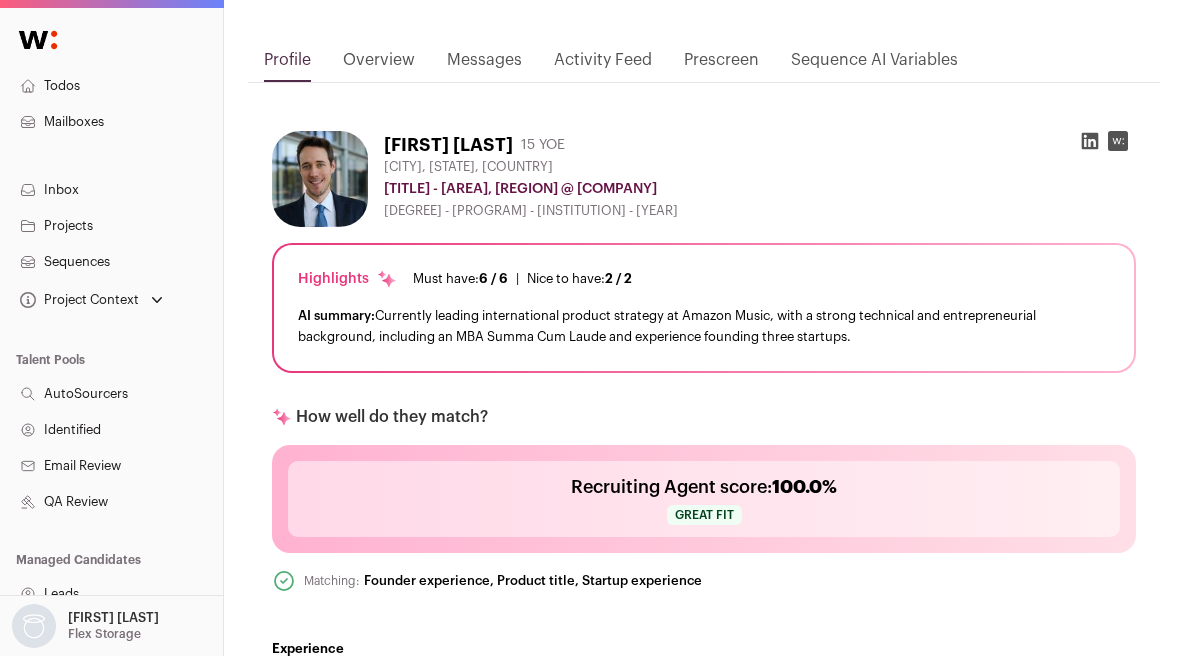 scroll, scrollTop: 0, scrollLeft: 0, axis: both 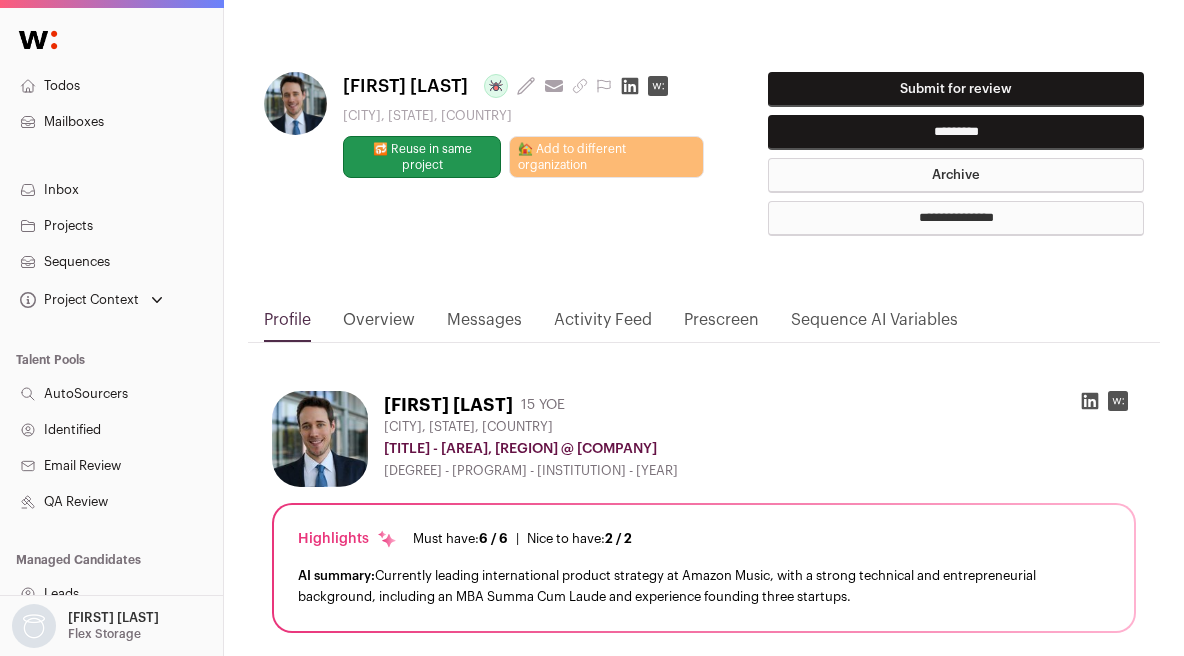 click on "Submit for review" at bounding box center [956, 89] 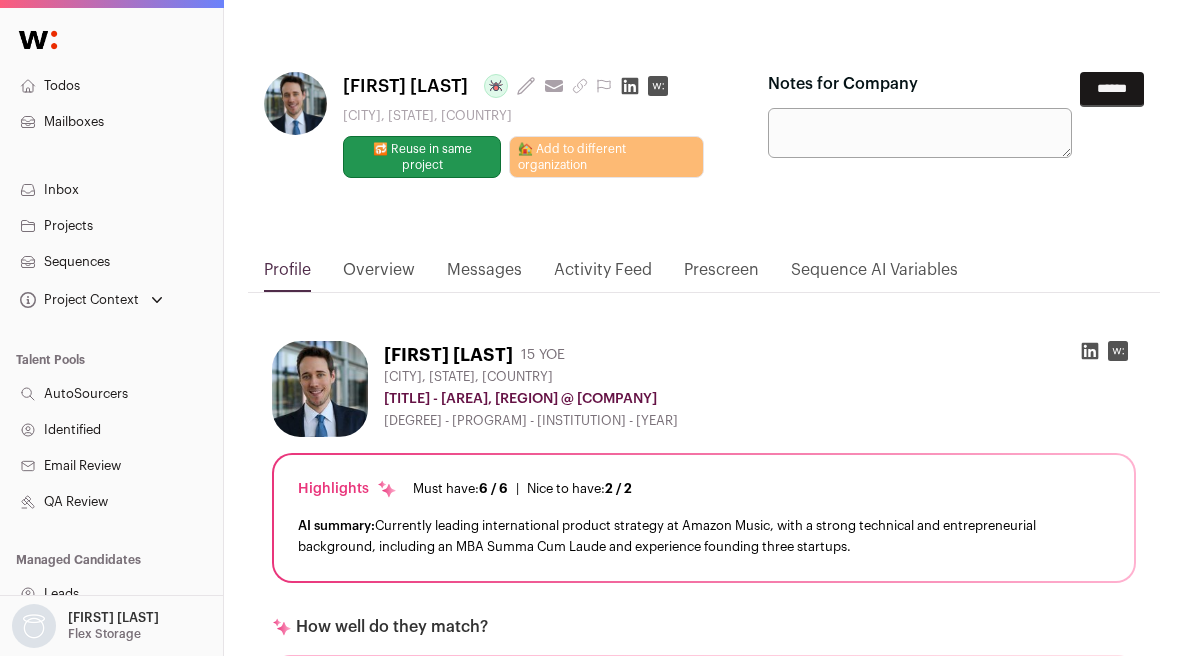click on "Notes for Company" at bounding box center [920, 133] 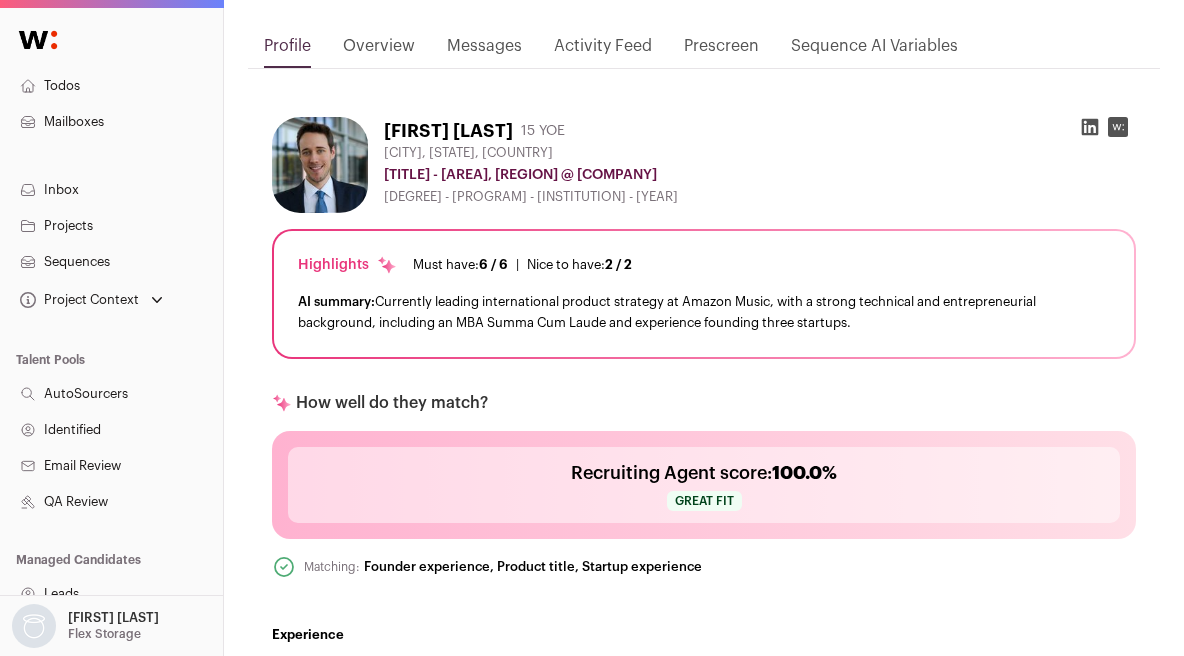 scroll, scrollTop: 0, scrollLeft: 0, axis: both 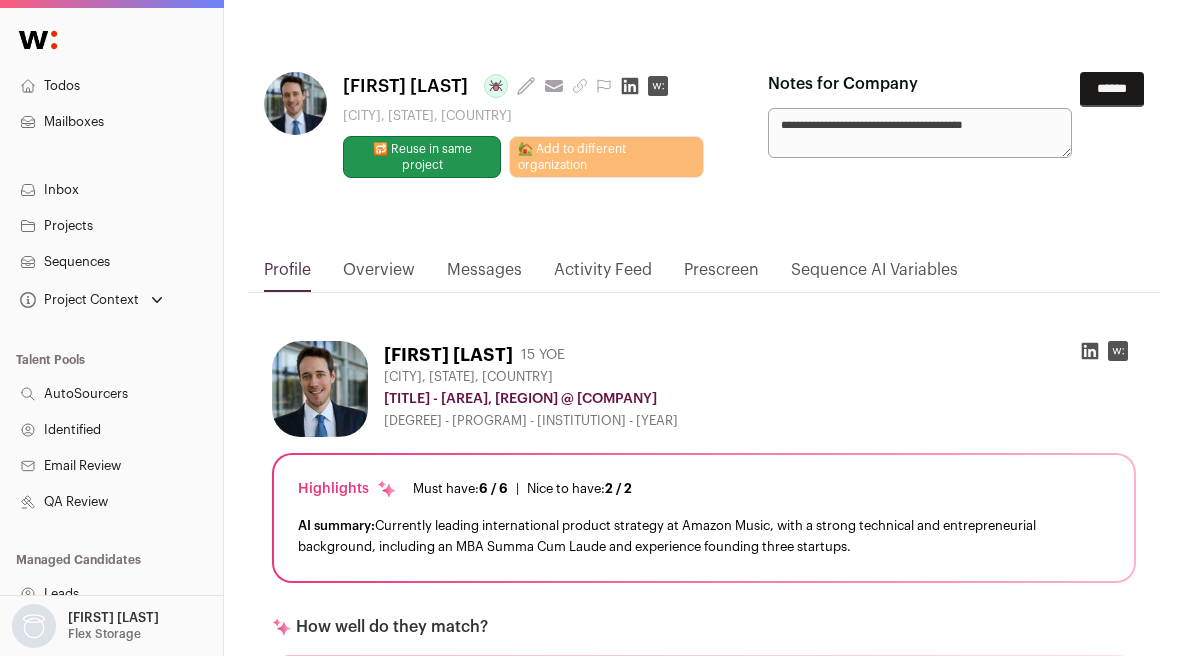 click on "**********" at bounding box center [920, 133] 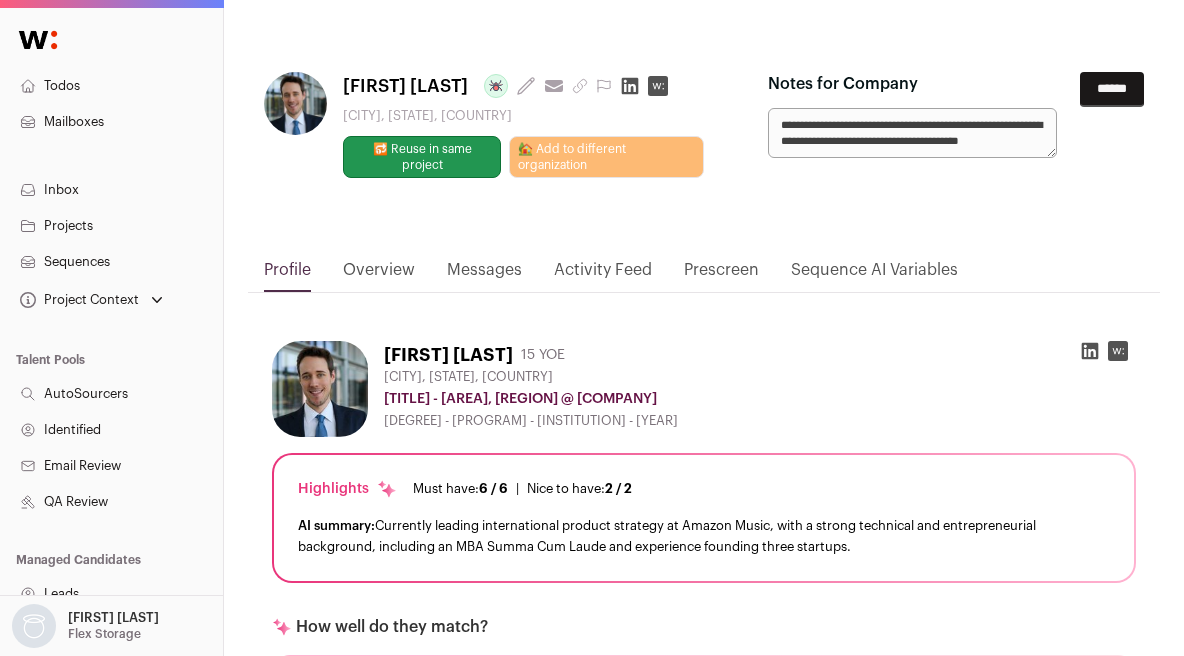 scroll, scrollTop: 16, scrollLeft: 0, axis: vertical 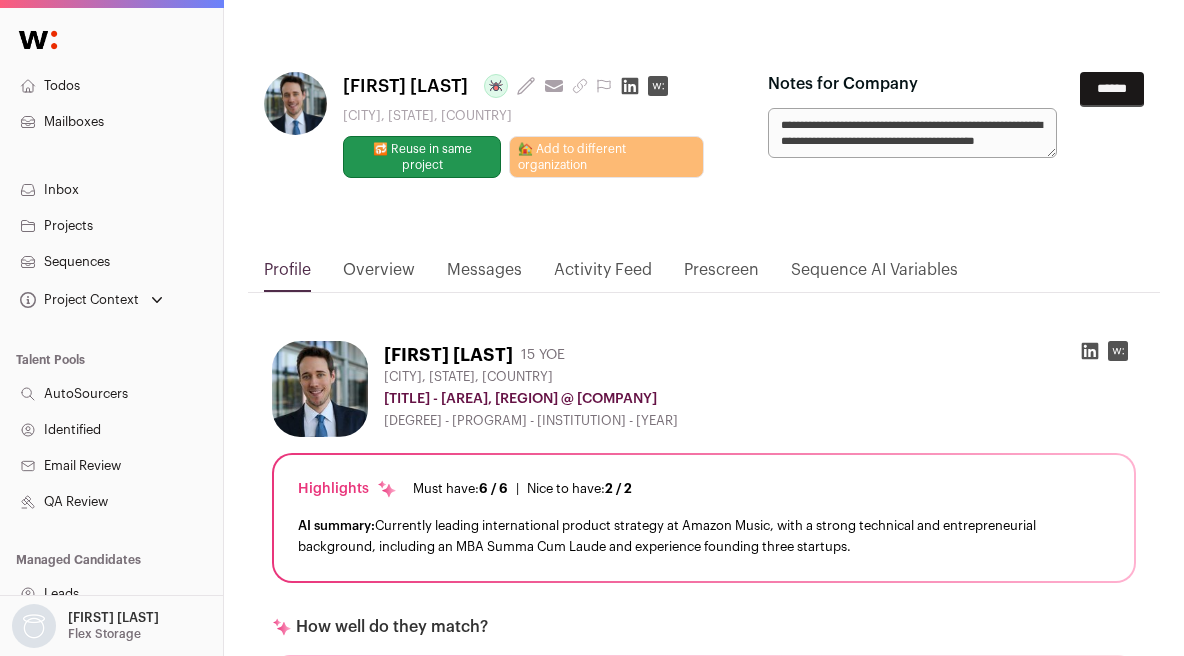 type on "**********" 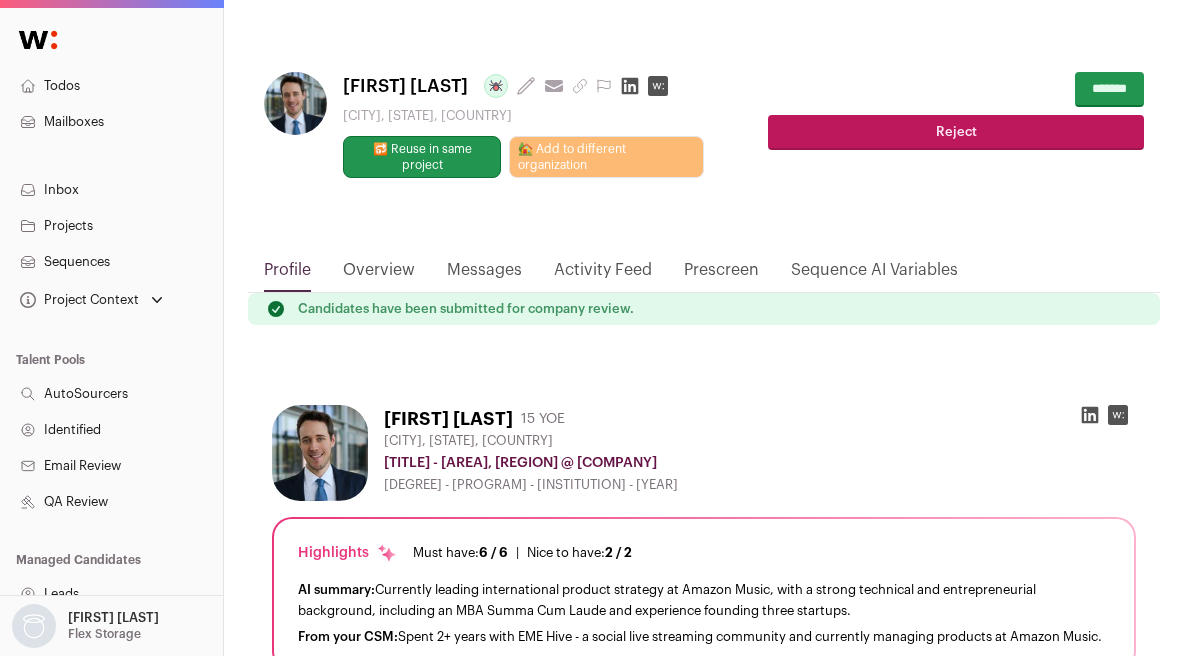 click on "**********" at bounding box center [704, 1778] 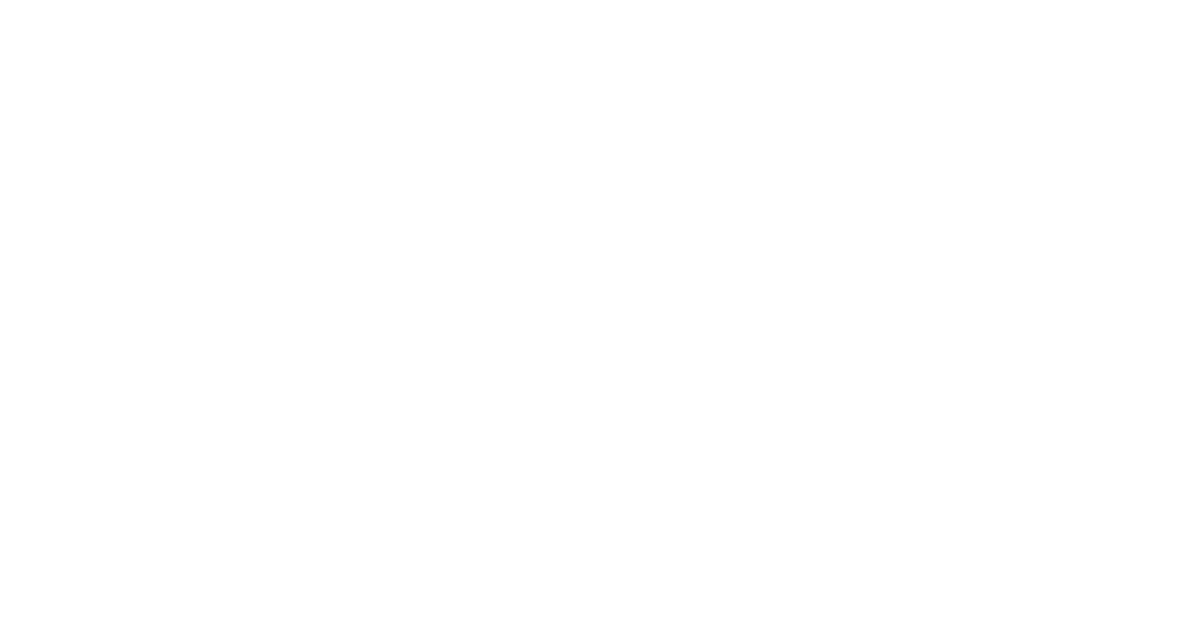 scroll, scrollTop: 0, scrollLeft: 0, axis: both 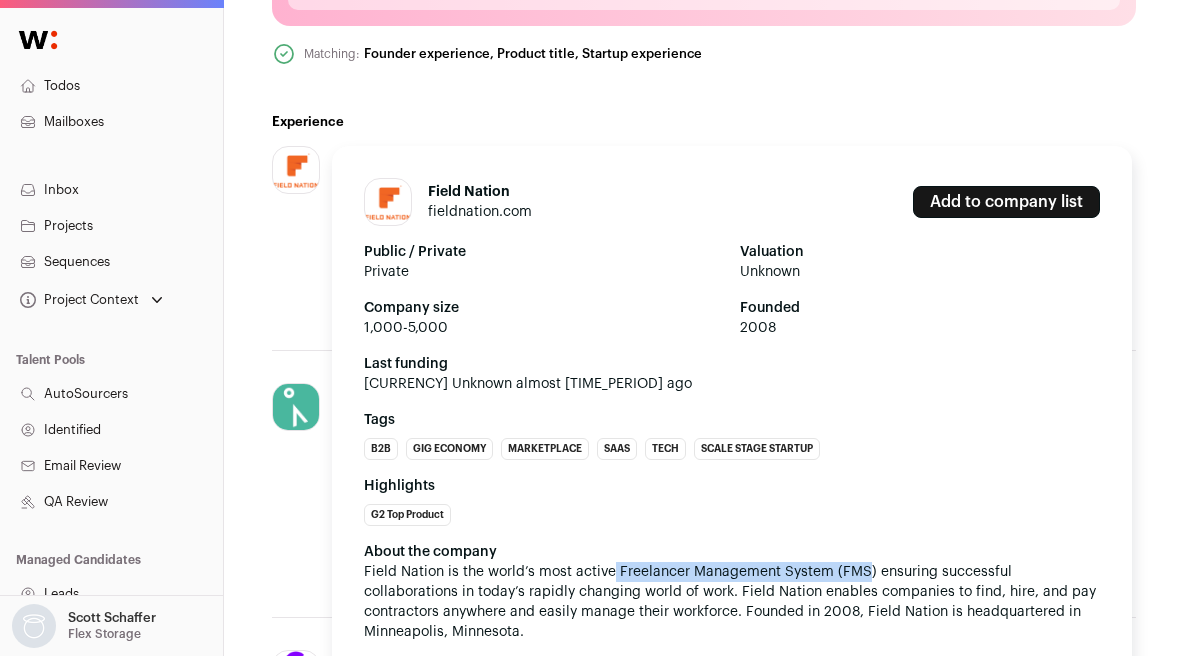 drag, startPoint x: 612, startPoint y: 568, endPoint x: 863, endPoint y: 577, distance: 251.1613 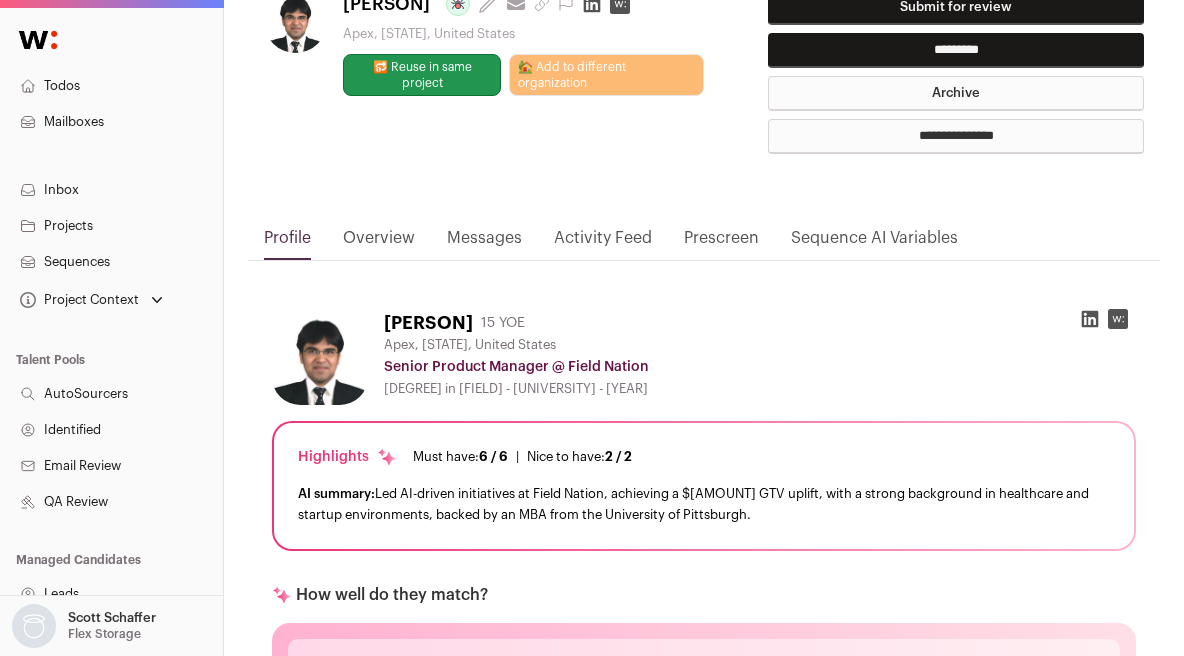 scroll, scrollTop: 0, scrollLeft: 0, axis: both 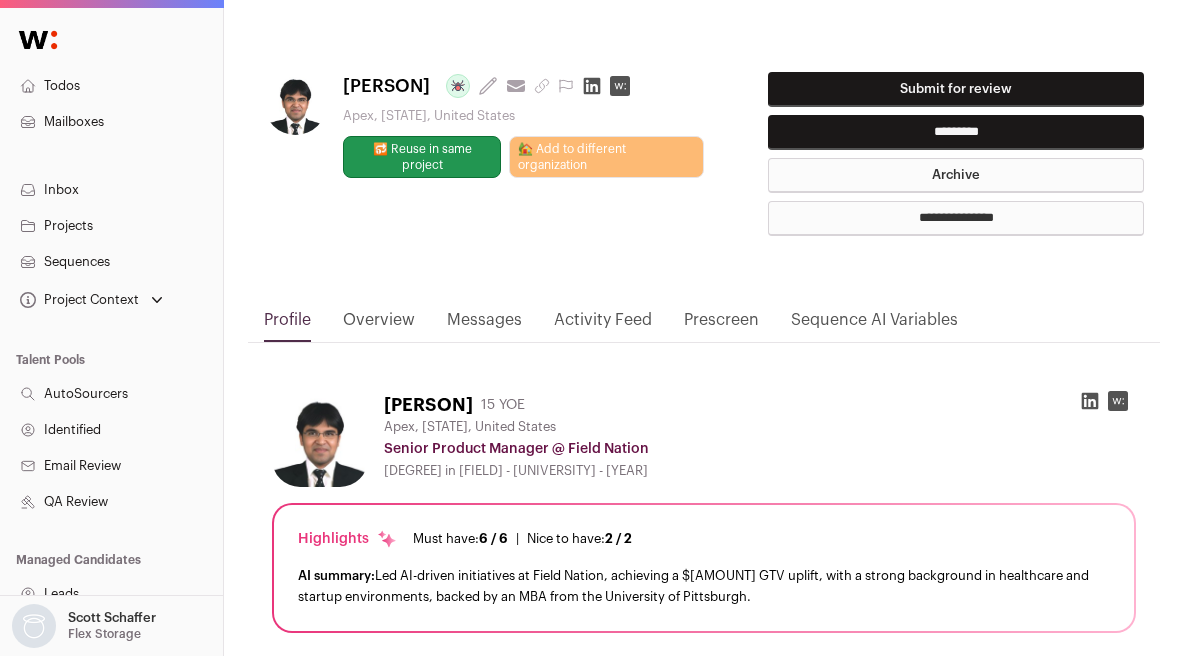 click on "Submit for review" at bounding box center (956, 89) 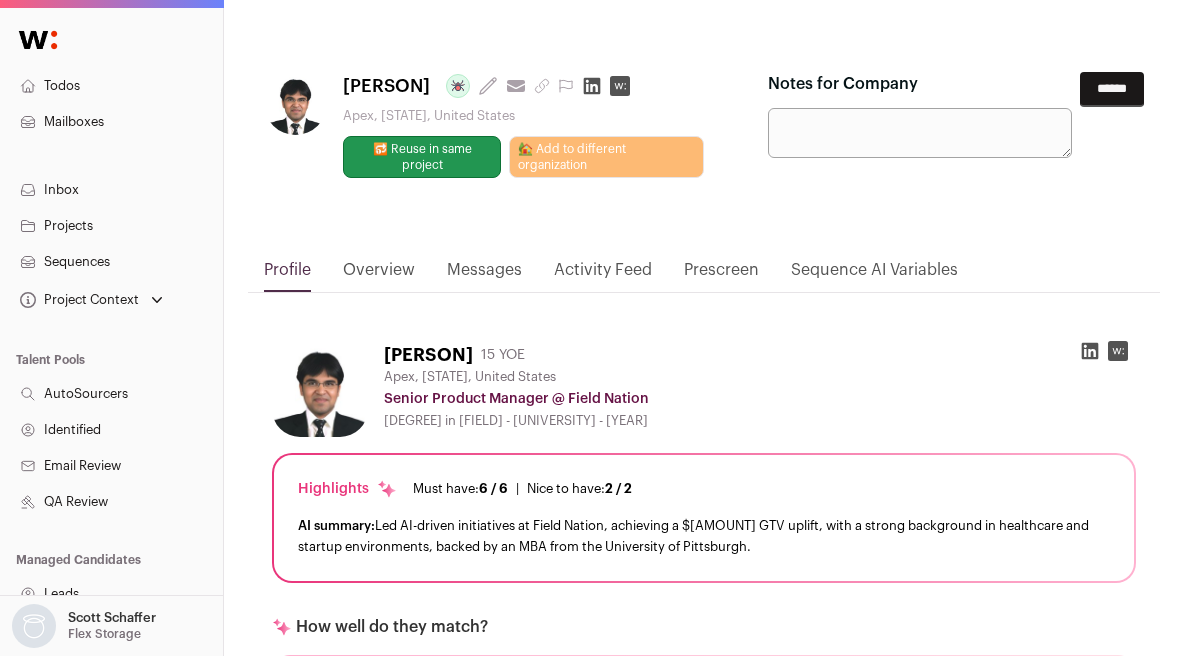 click on "Notes for Company" at bounding box center (920, 133) 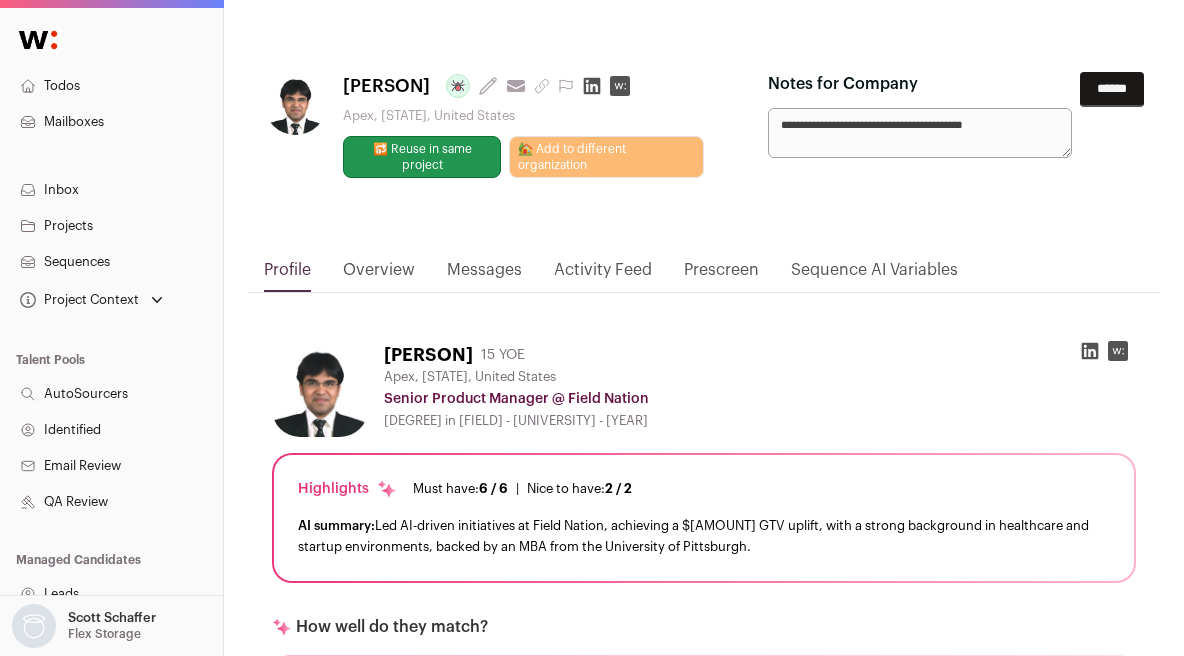 paste on "**********" 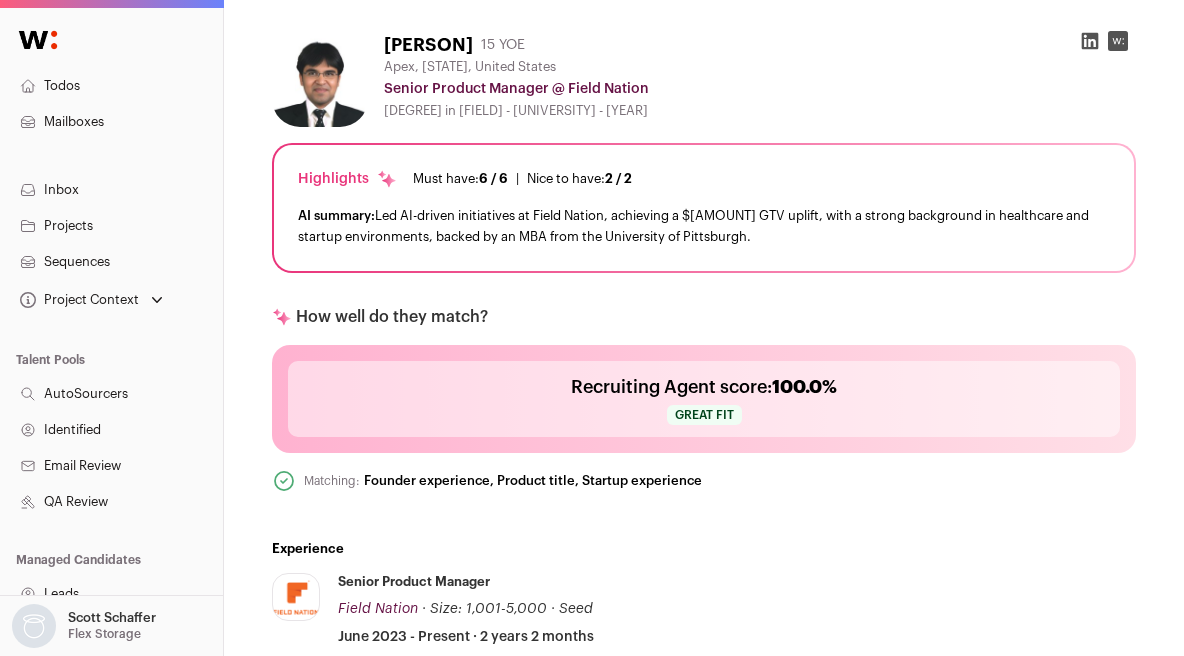 scroll, scrollTop: 0, scrollLeft: 0, axis: both 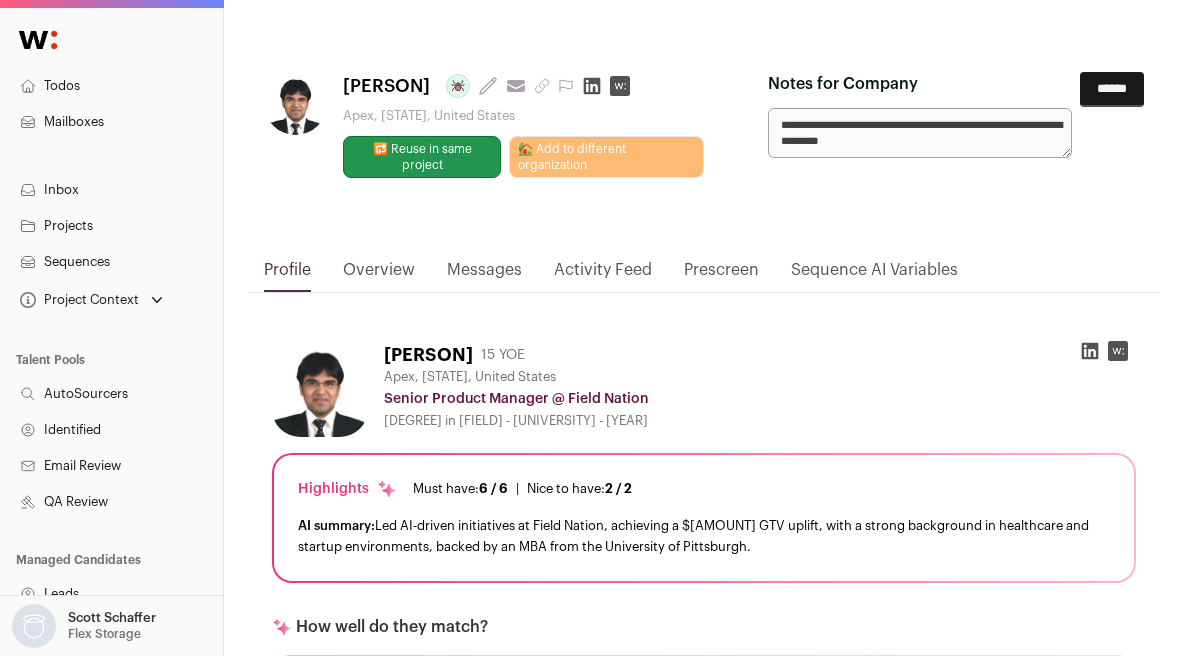 click on "**********" at bounding box center (920, 133) 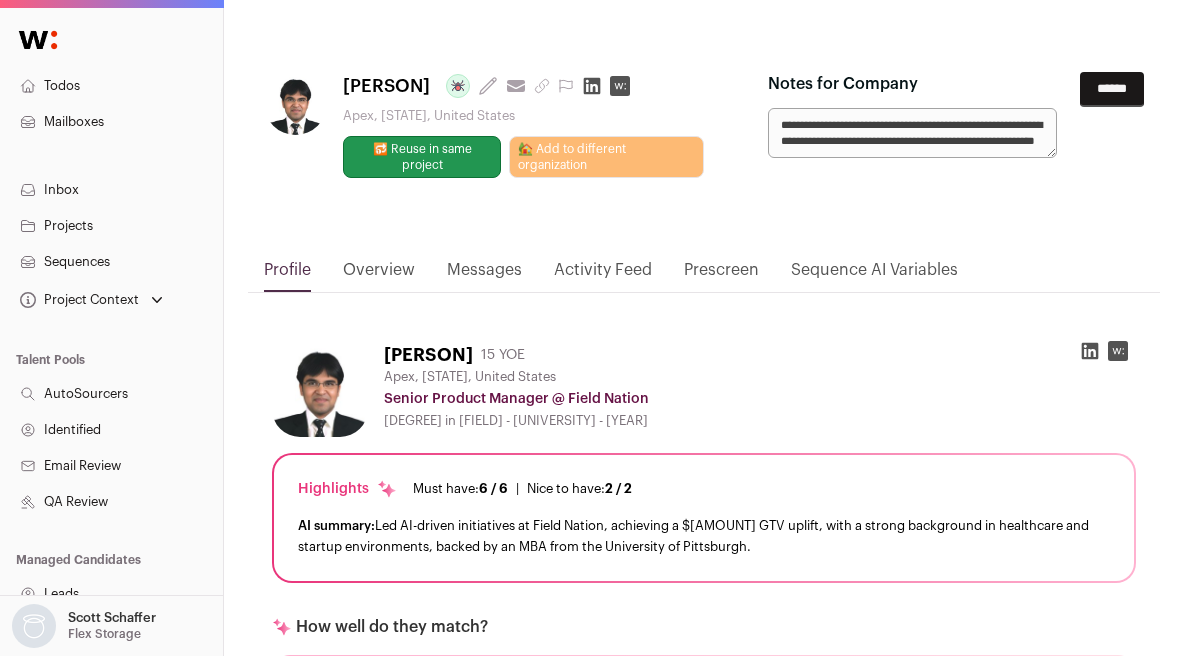 scroll, scrollTop: 21, scrollLeft: 0, axis: vertical 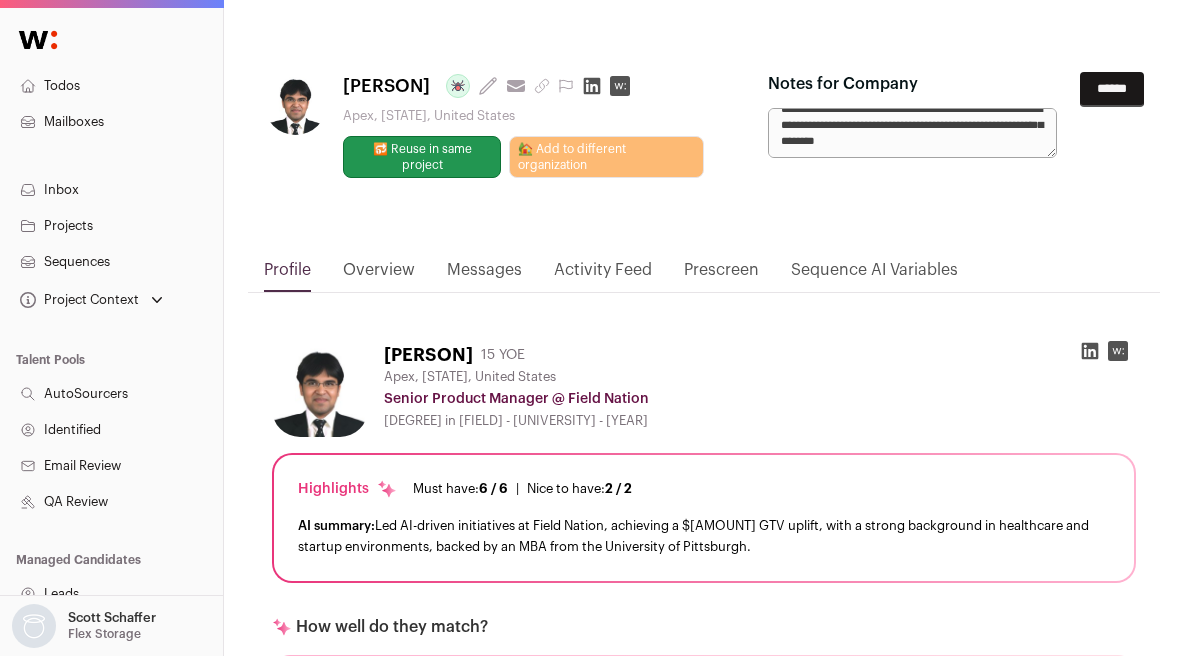 type on "**********" 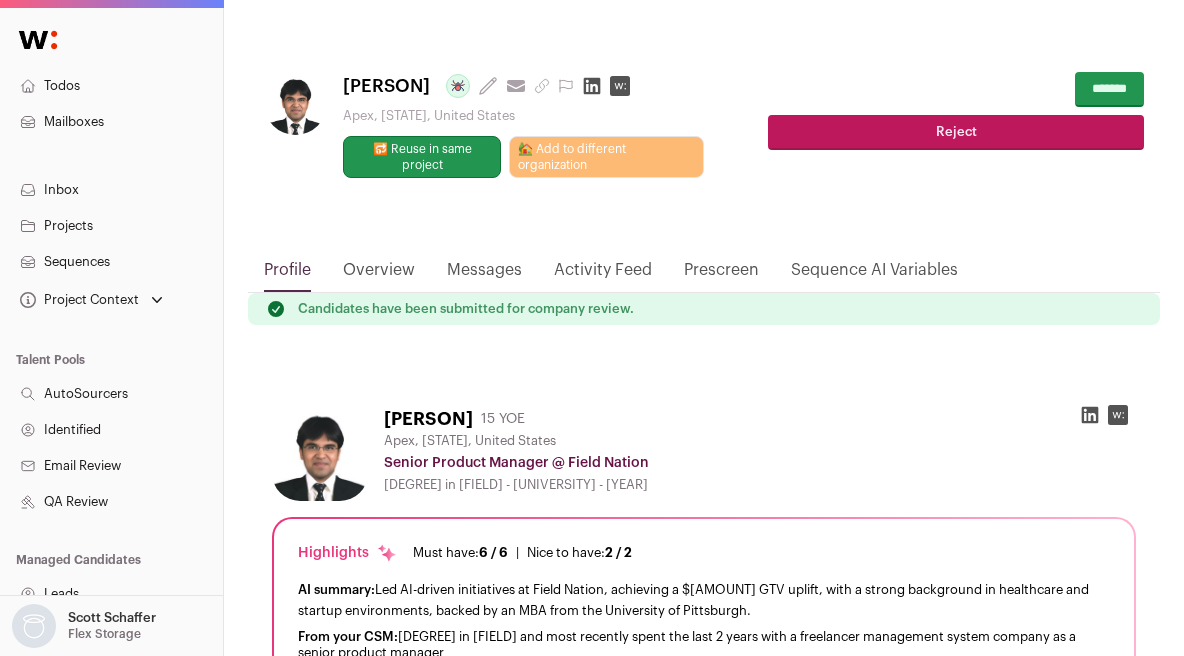 click on "**********" at bounding box center (704, 1887) 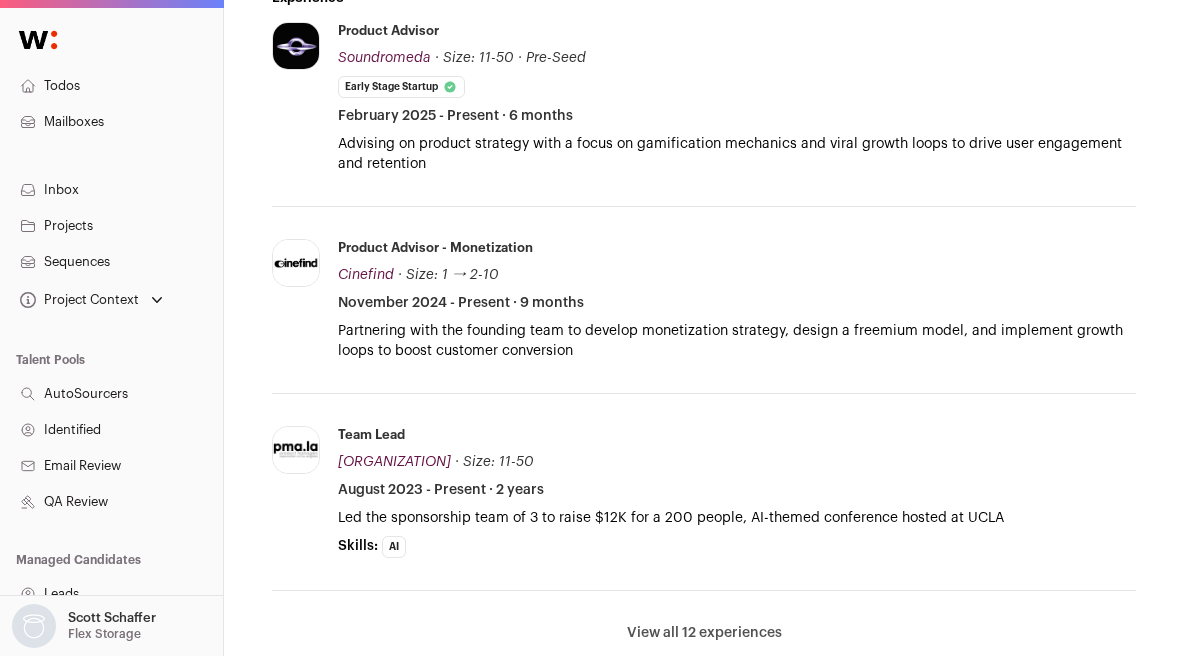 scroll, scrollTop: 1007, scrollLeft: 0, axis: vertical 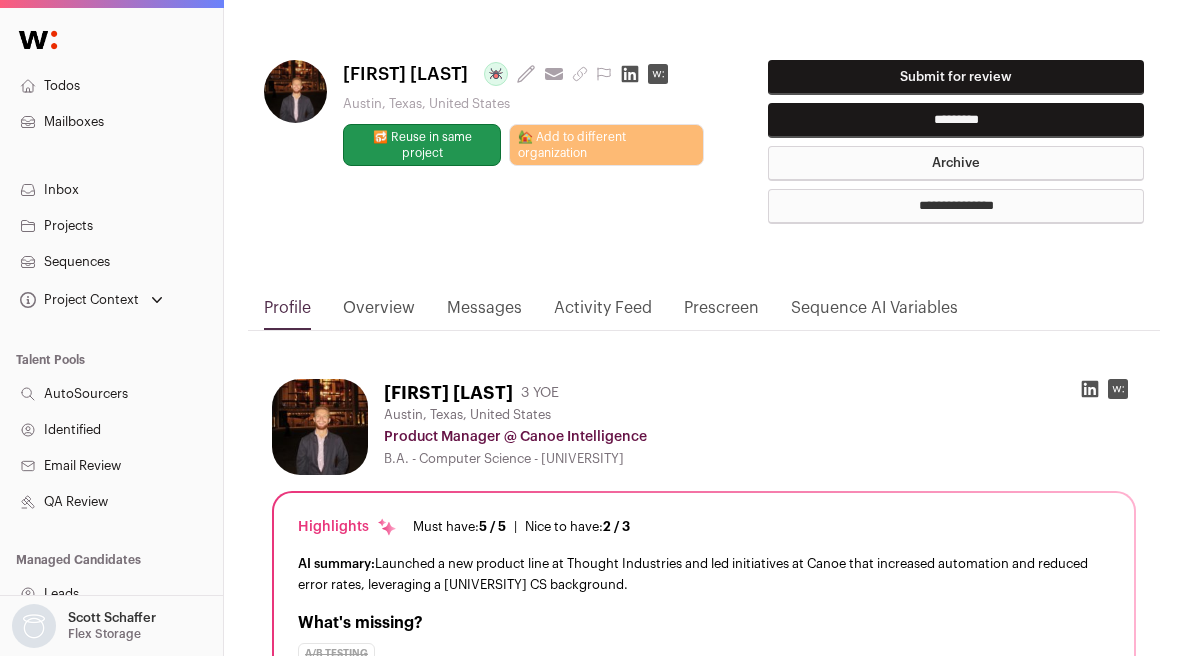 click on "Submit for review" at bounding box center (956, 77) 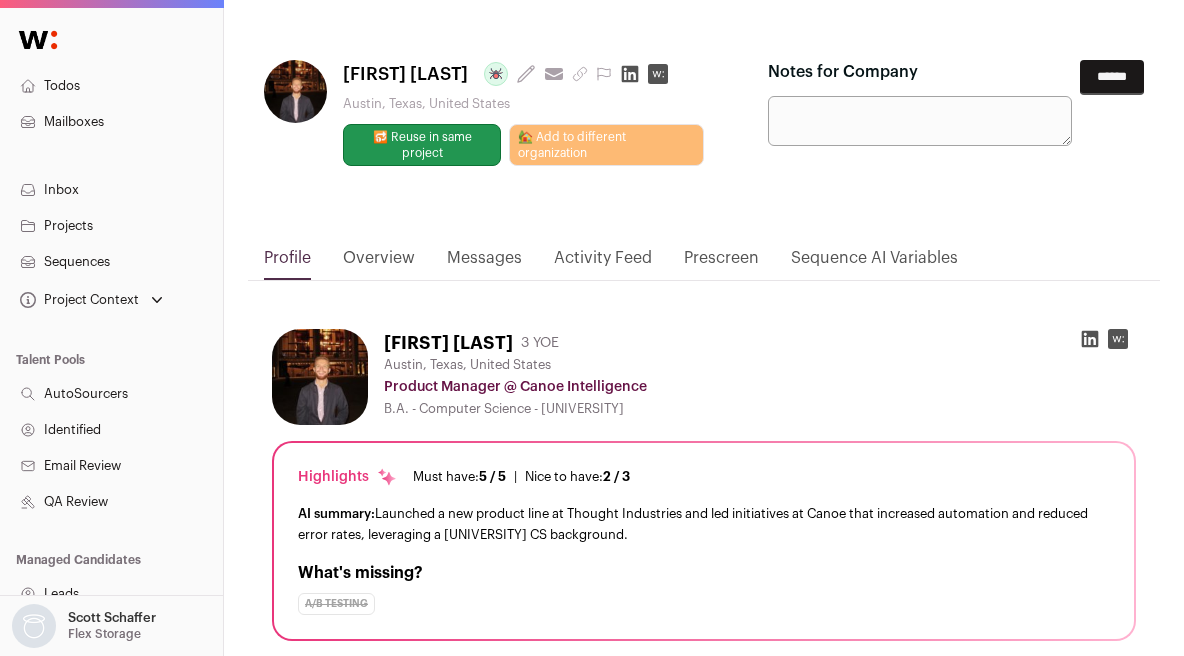 click on "Notes for Company" at bounding box center [920, 121] 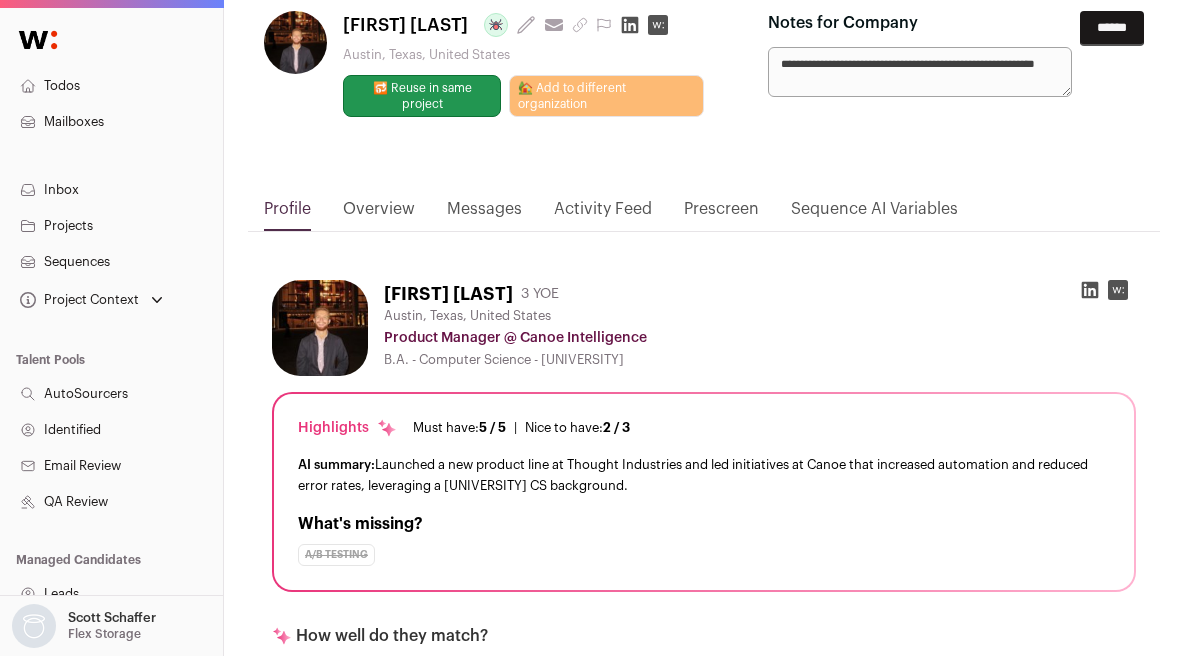 scroll, scrollTop: 48, scrollLeft: 0, axis: vertical 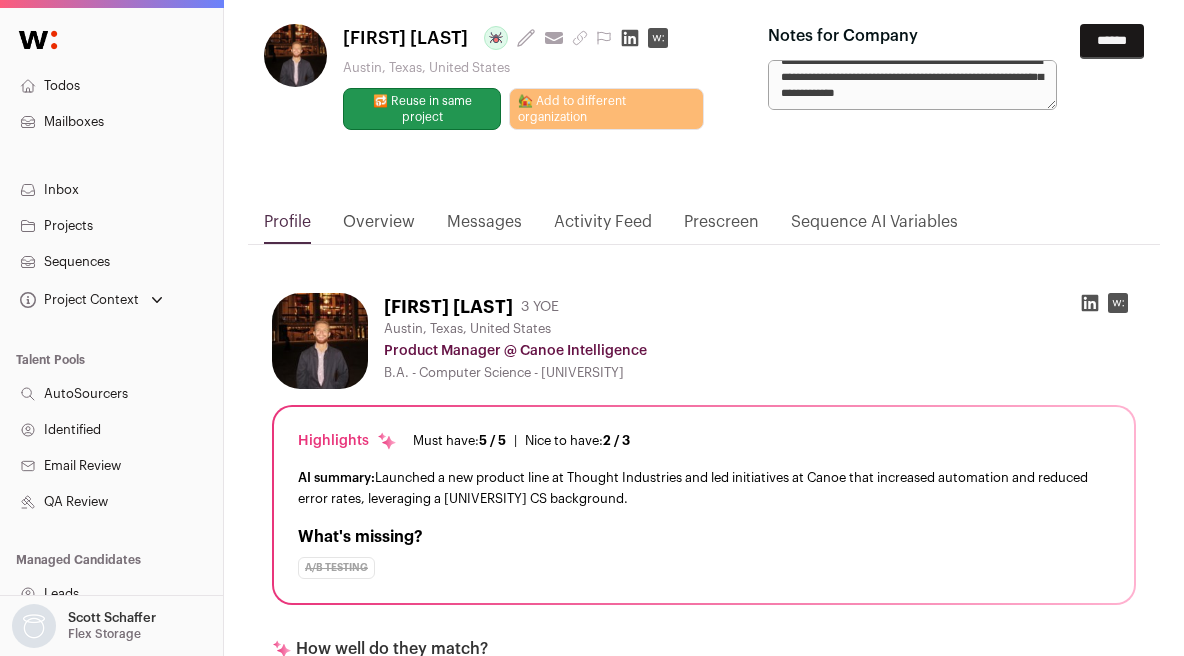 type on "**********" 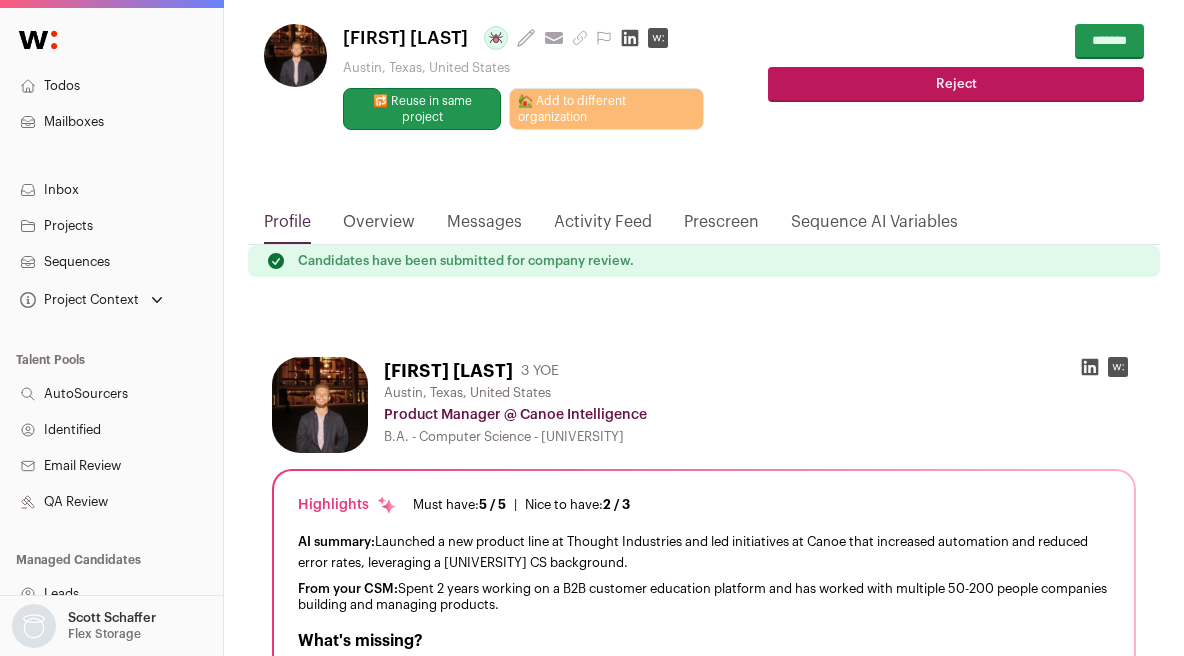 click on "**********" at bounding box center (704, 89) 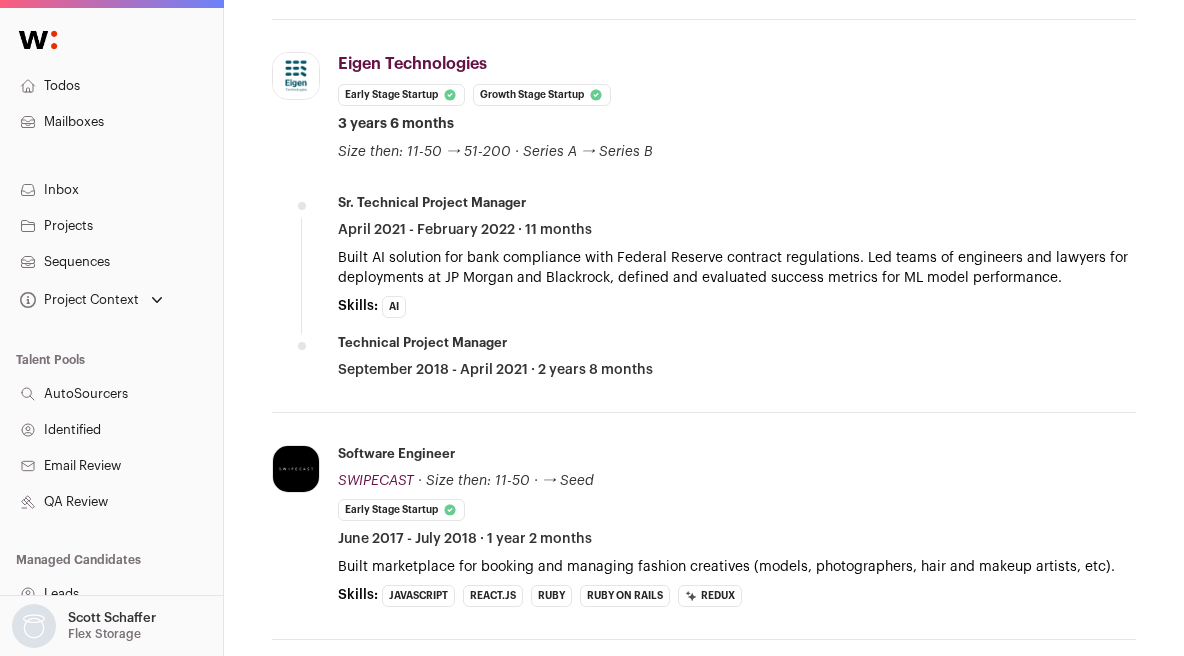 scroll, scrollTop: 1302, scrollLeft: 0, axis: vertical 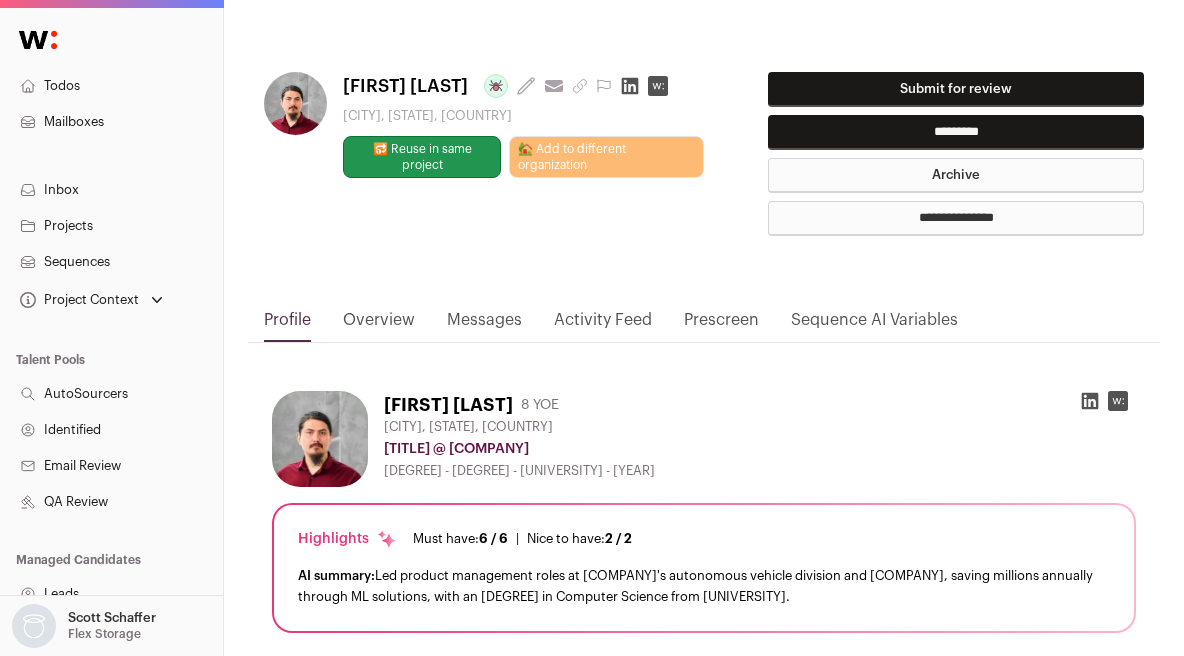 click on "Submit for review" at bounding box center [956, 89] 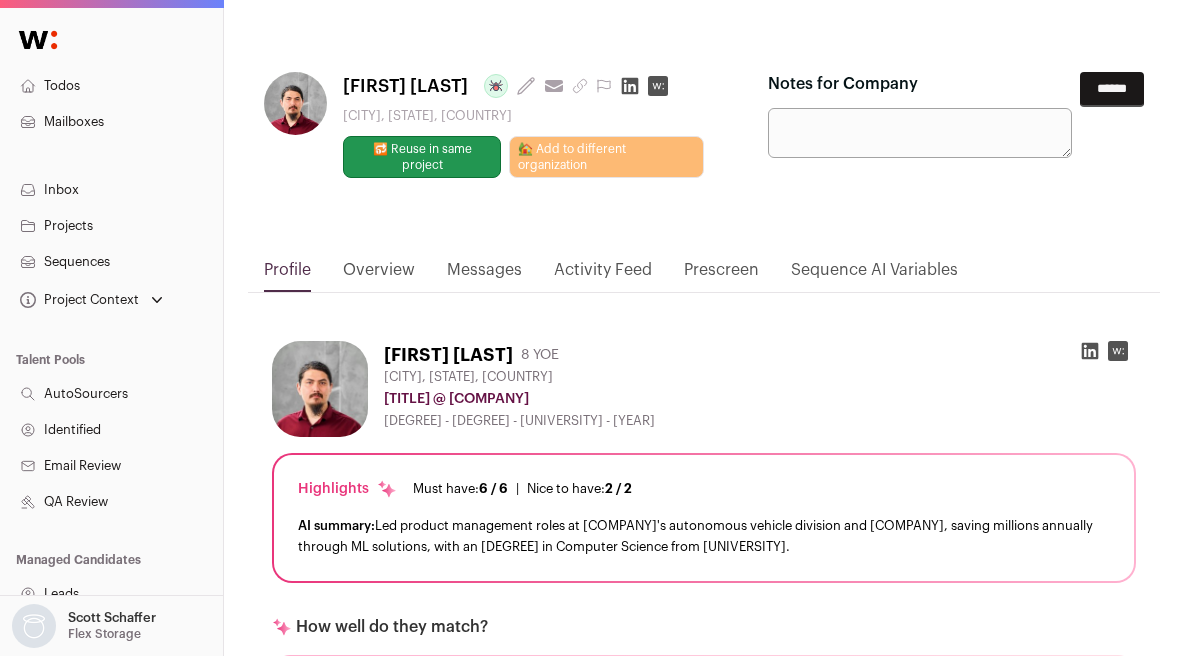 click on "Notes for Company" at bounding box center [920, 133] 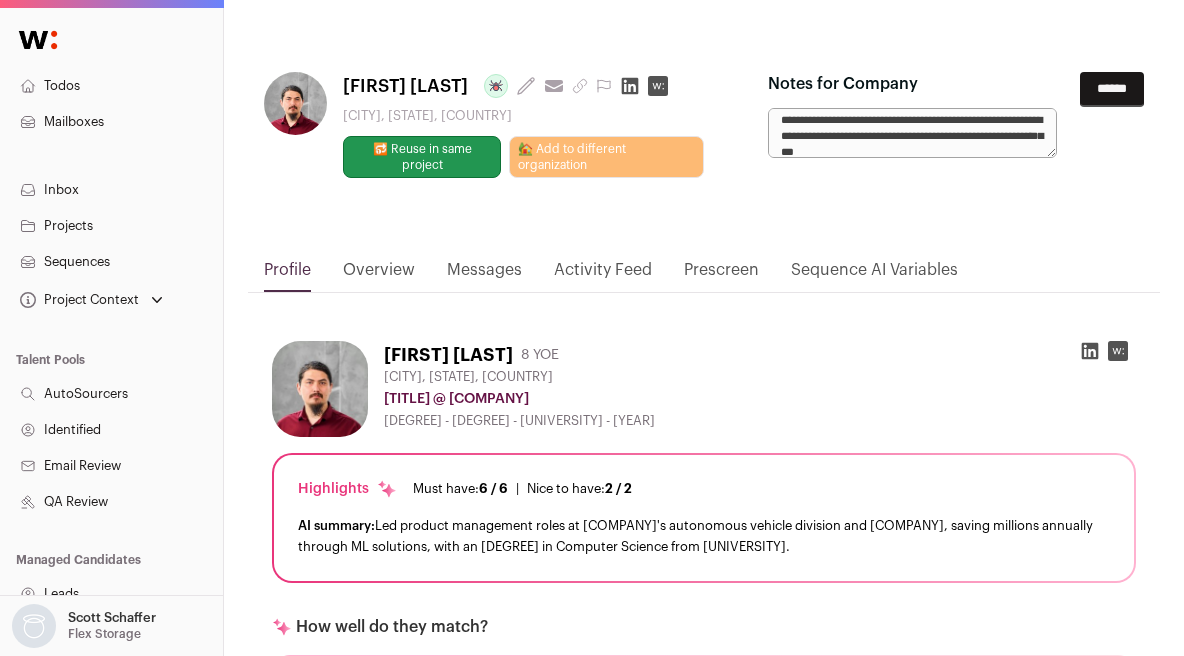 scroll, scrollTop: 21, scrollLeft: 0, axis: vertical 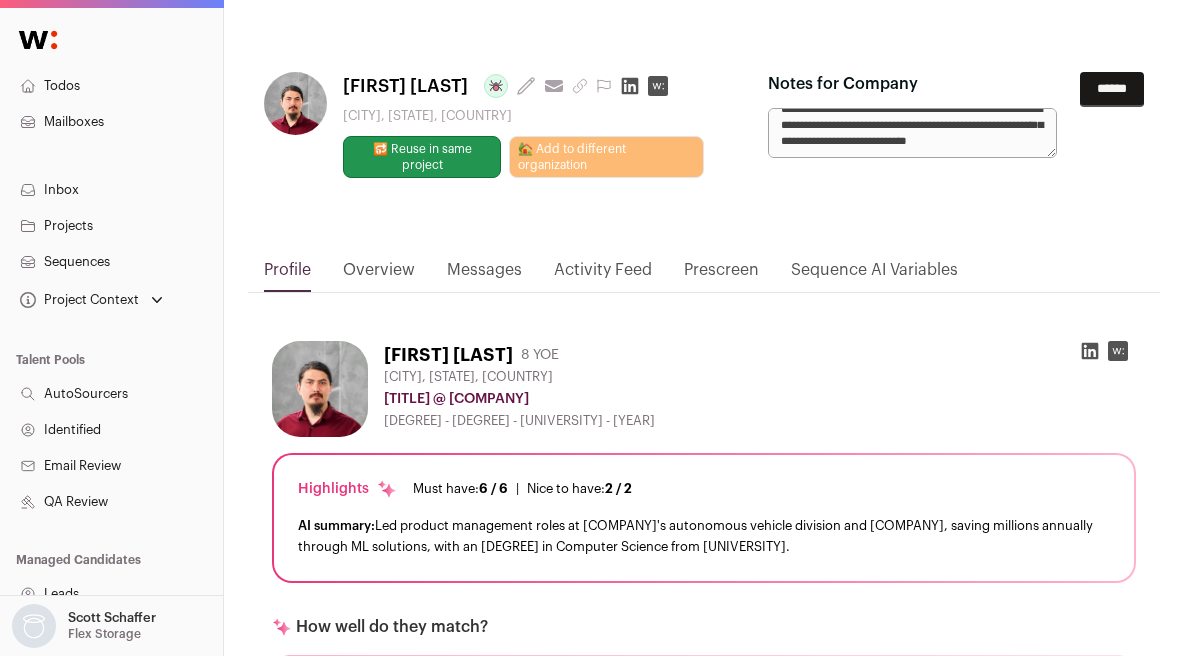 type on "**********" 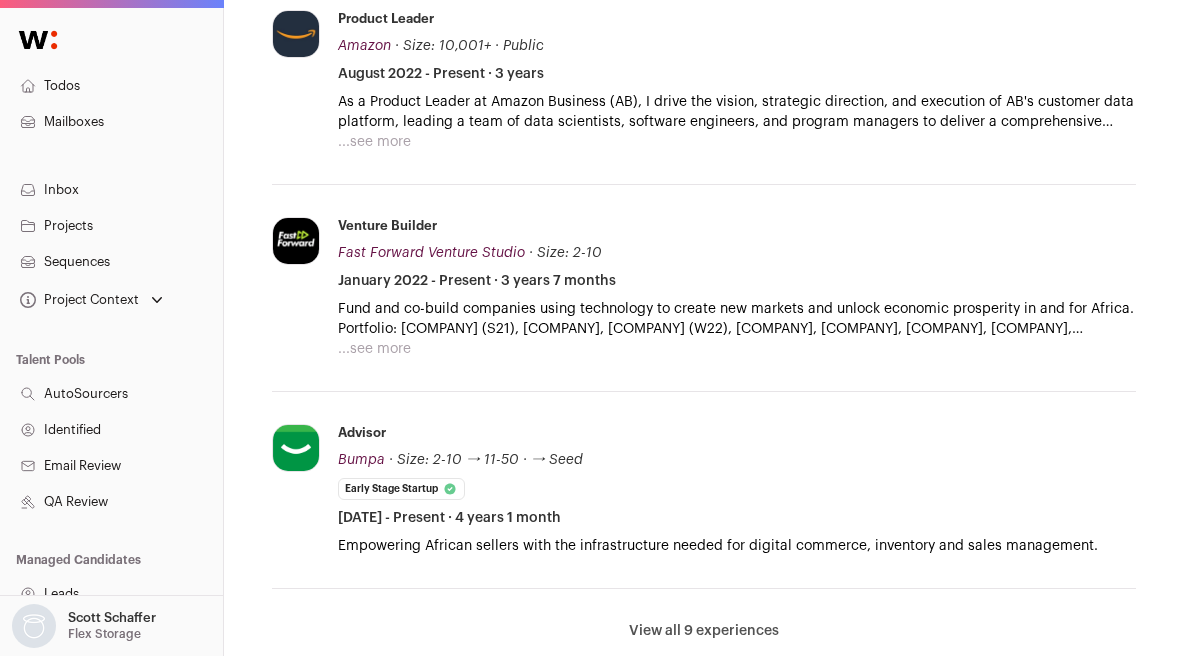 scroll, scrollTop: 980, scrollLeft: 0, axis: vertical 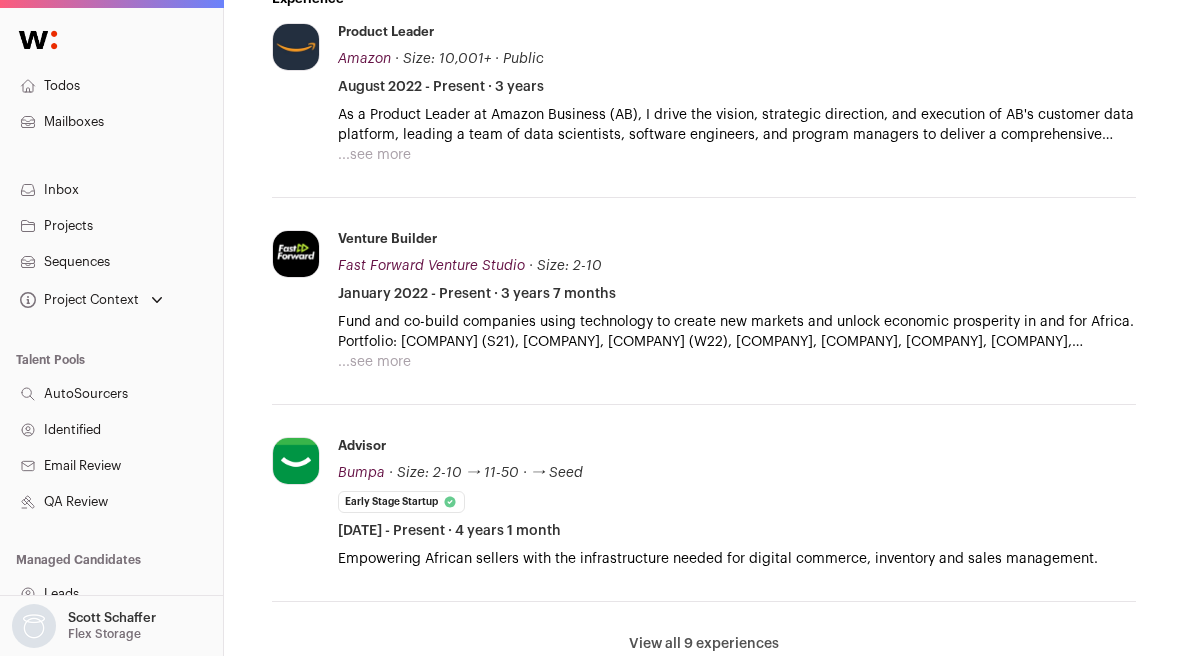 click on "As a Product Leader at Amazon Business (AB), I drive the vision, strategic direction, and execution of AB's customer data platform, leading a team of data scientists, software engineers, and program managers to deliver a comprehensive customer data and intelligence platform that caters to the needs of AB's go-to-market teams. My work directly contributes to AB's ability to leverage data for strategic decision-making, have unique customer insights, and drive revenue growth. My role enables Amazon to understand better and serve its diverse B2B customers." at bounding box center [737, 125] 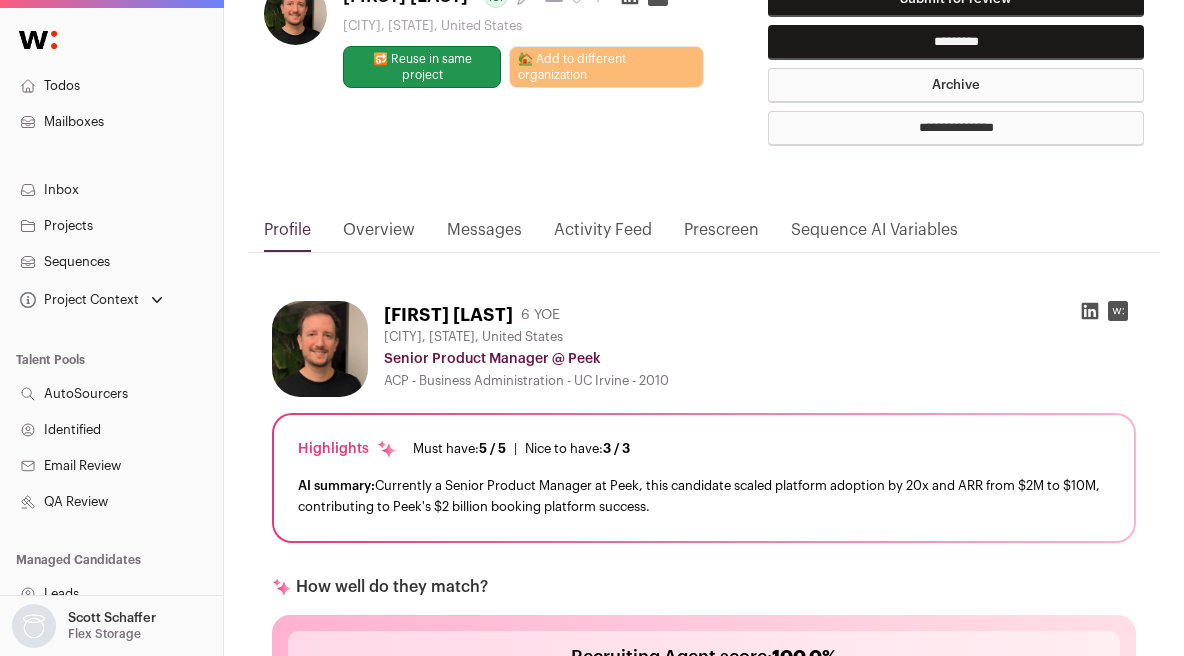 scroll, scrollTop: 0, scrollLeft: 0, axis: both 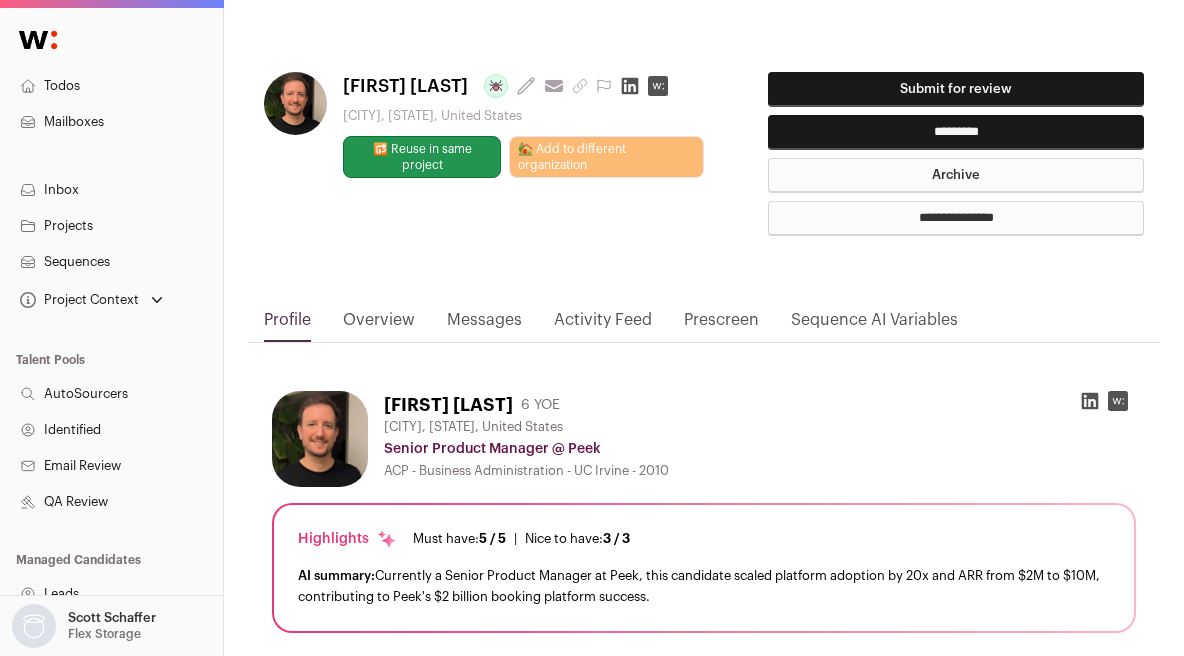 click on "Submit for review" at bounding box center [956, 89] 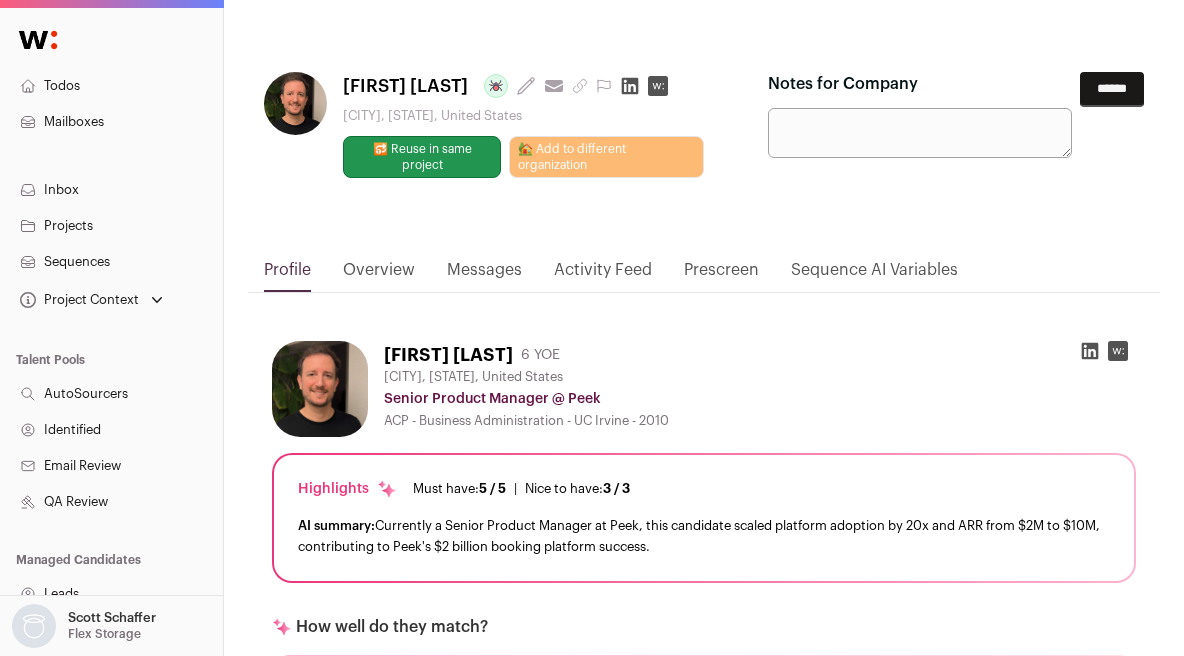 click on "Notes for Company" at bounding box center (920, 133) 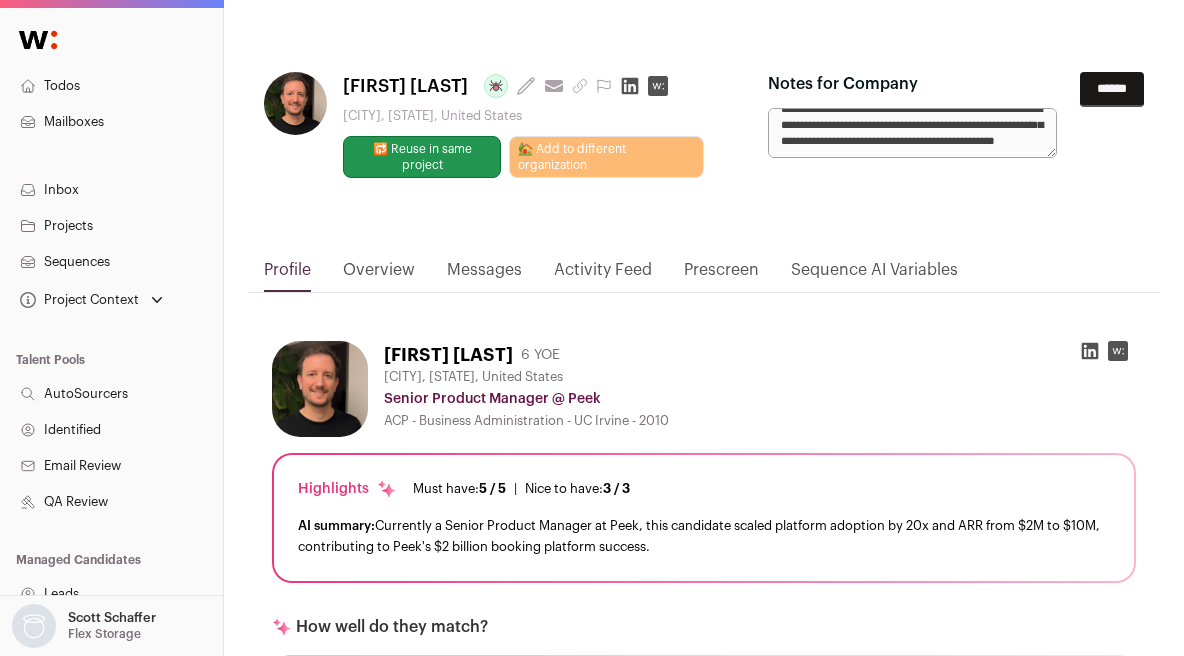 scroll, scrollTop: 37, scrollLeft: 0, axis: vertical 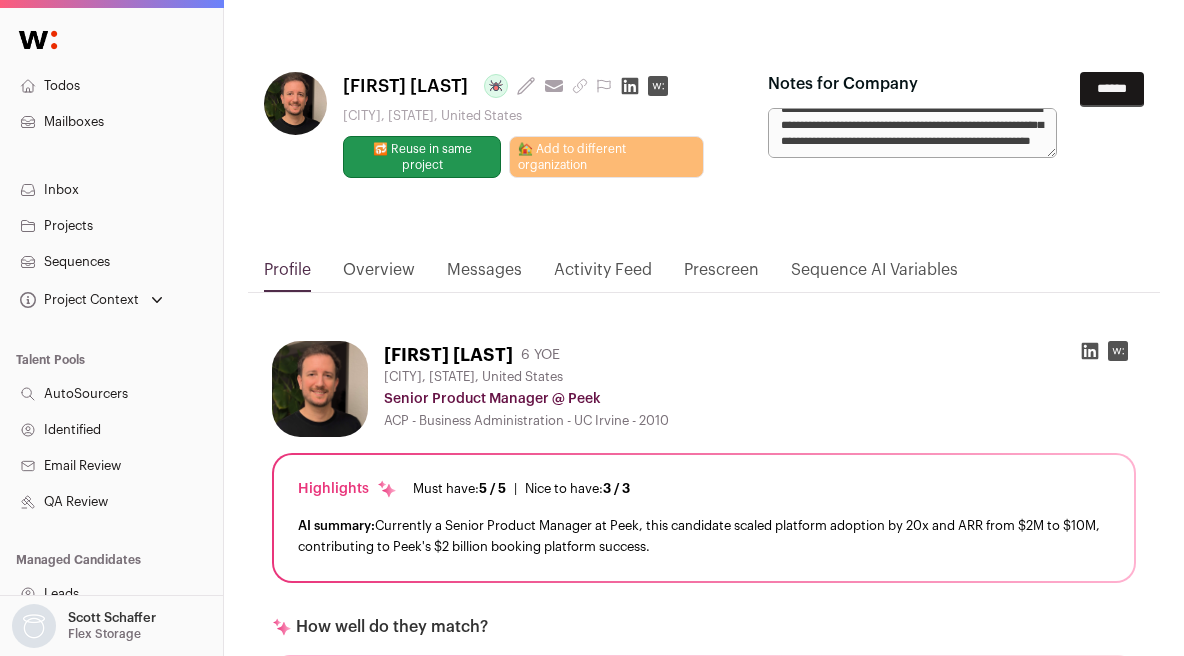 type on "**********" 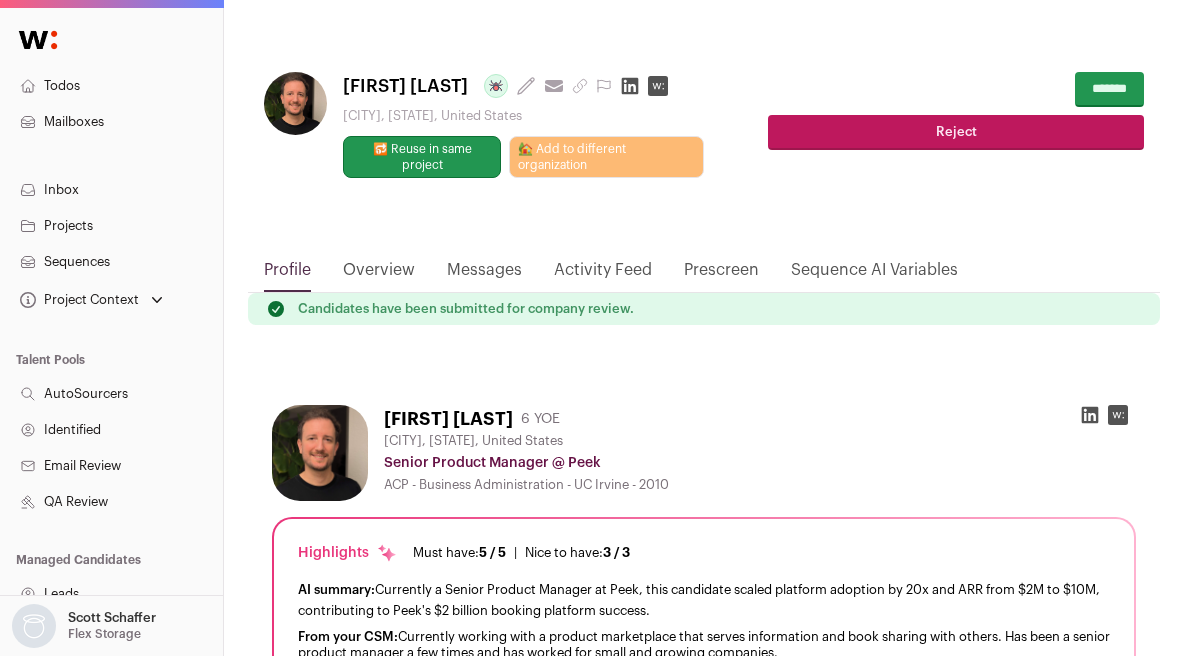 click on "Todos
Mailboxes
Inbox
Projects
Sequences
Project Context
Product Analyst
Senior Product Manager
Loading...
Loading...
Loading...
Loading..." at bounding box center [592, 1994] 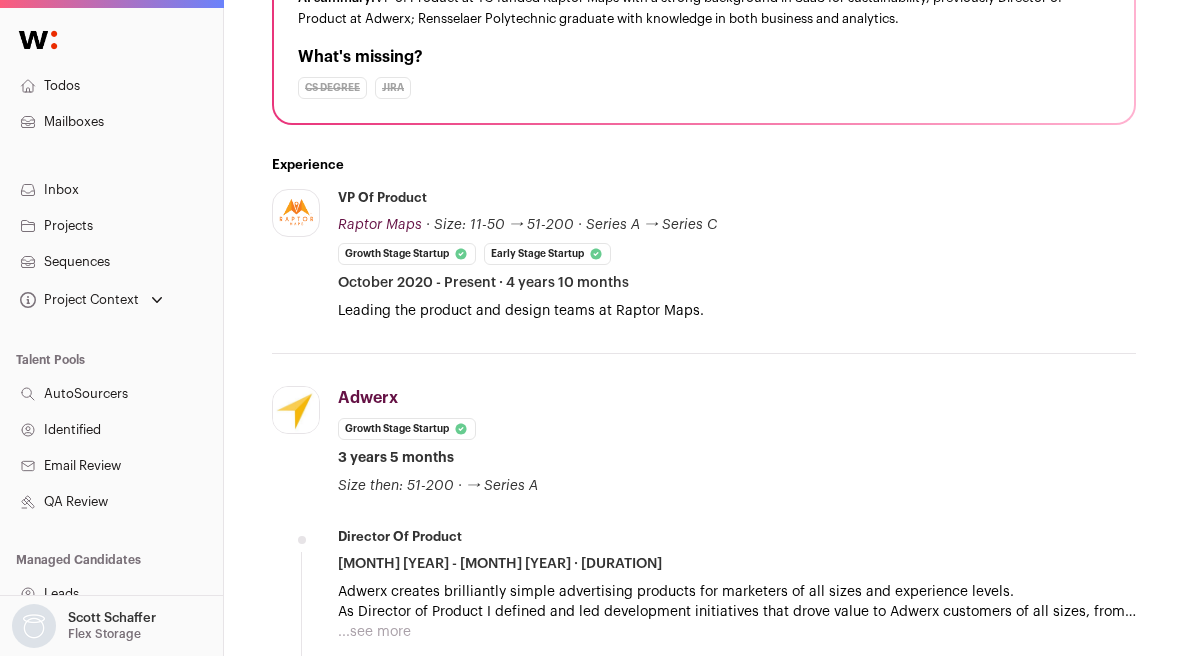 scroll, scrollTop: 591, scrollLeft: 0, axis: vertical 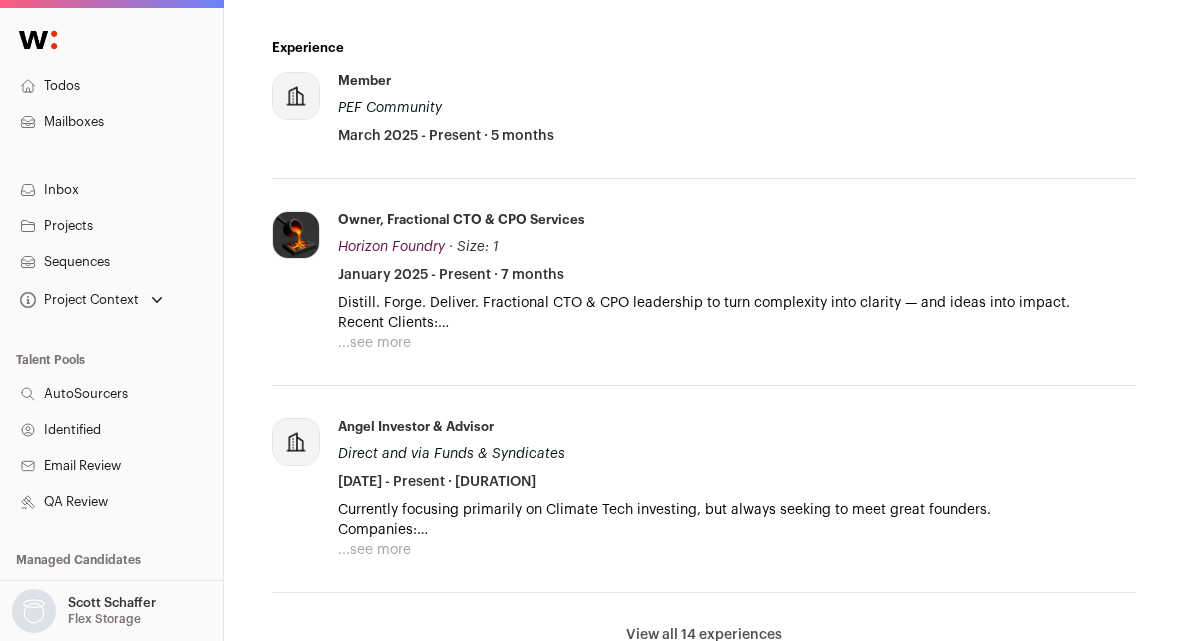 click on "Owner, Fractional CTO & CPO Services
Horizon Foundry
Horizon Foundry
thehorizonfoundry.com
Add to company list
Public / Private
Private
Valuation
Unknown
Company size
1
Founded
2025
Tags
B2B
Internet Service | Software
Tech
Technology, Information, and Media" at bounding box center (737, 248) 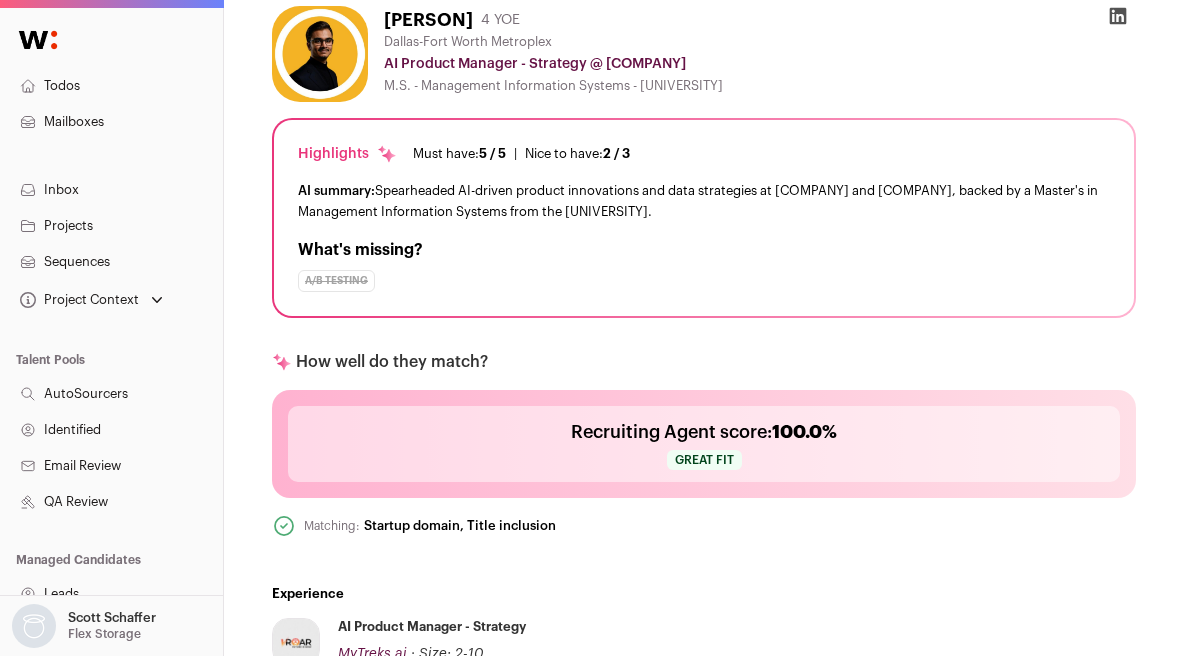 scroll, scrollTop: 282, scrollLeft: 0, axis: vertical 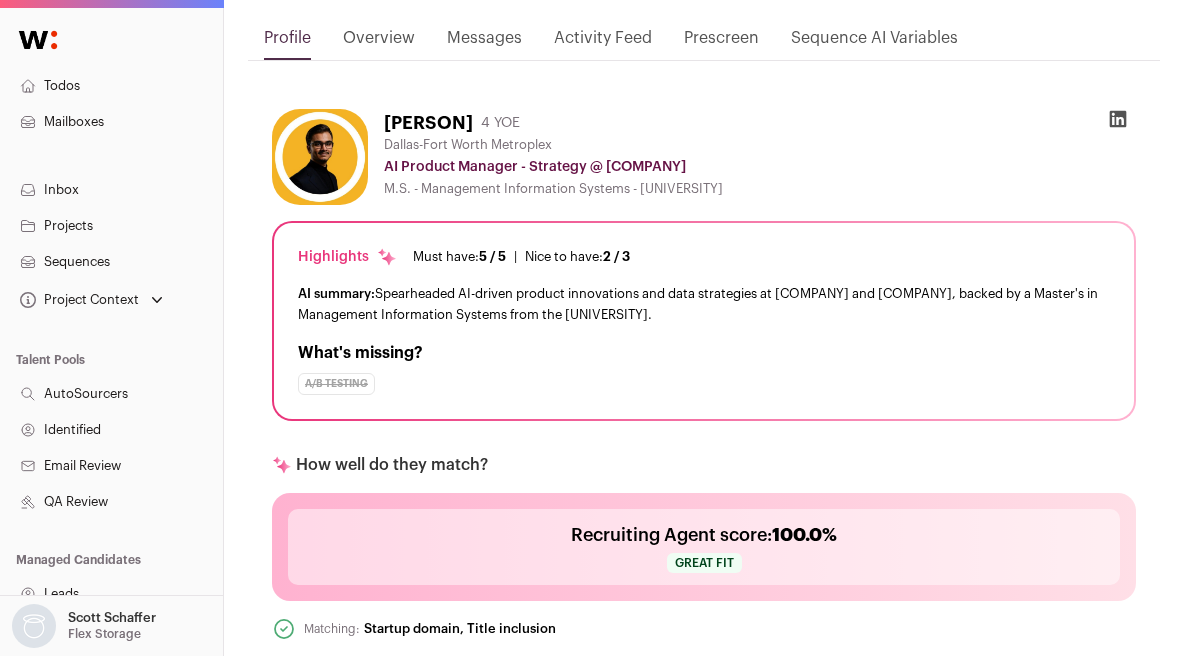 click on "AI summary: Spearheaded AI-driven product innovations and data strategies at [COMPANY] and [COMPANY], backed by a Master's in Management Information Systems from the [UNIVERSITY]." at bounding box center [704, 304] 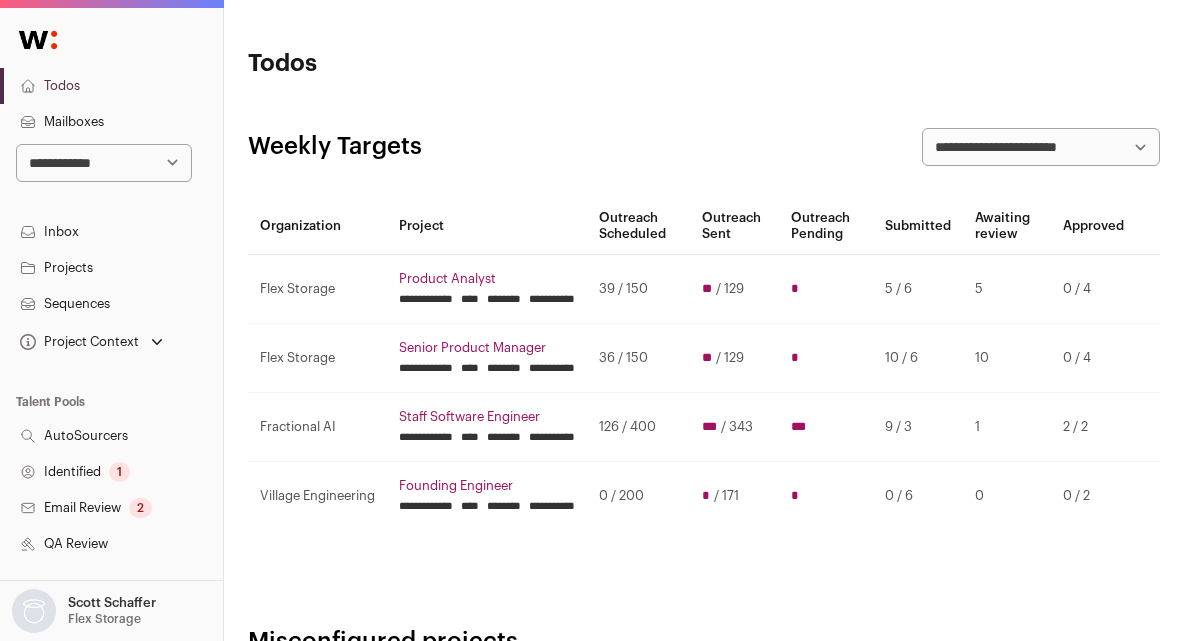 scroll, scrollTop: 0, scrollLeft: 0, axis: both 